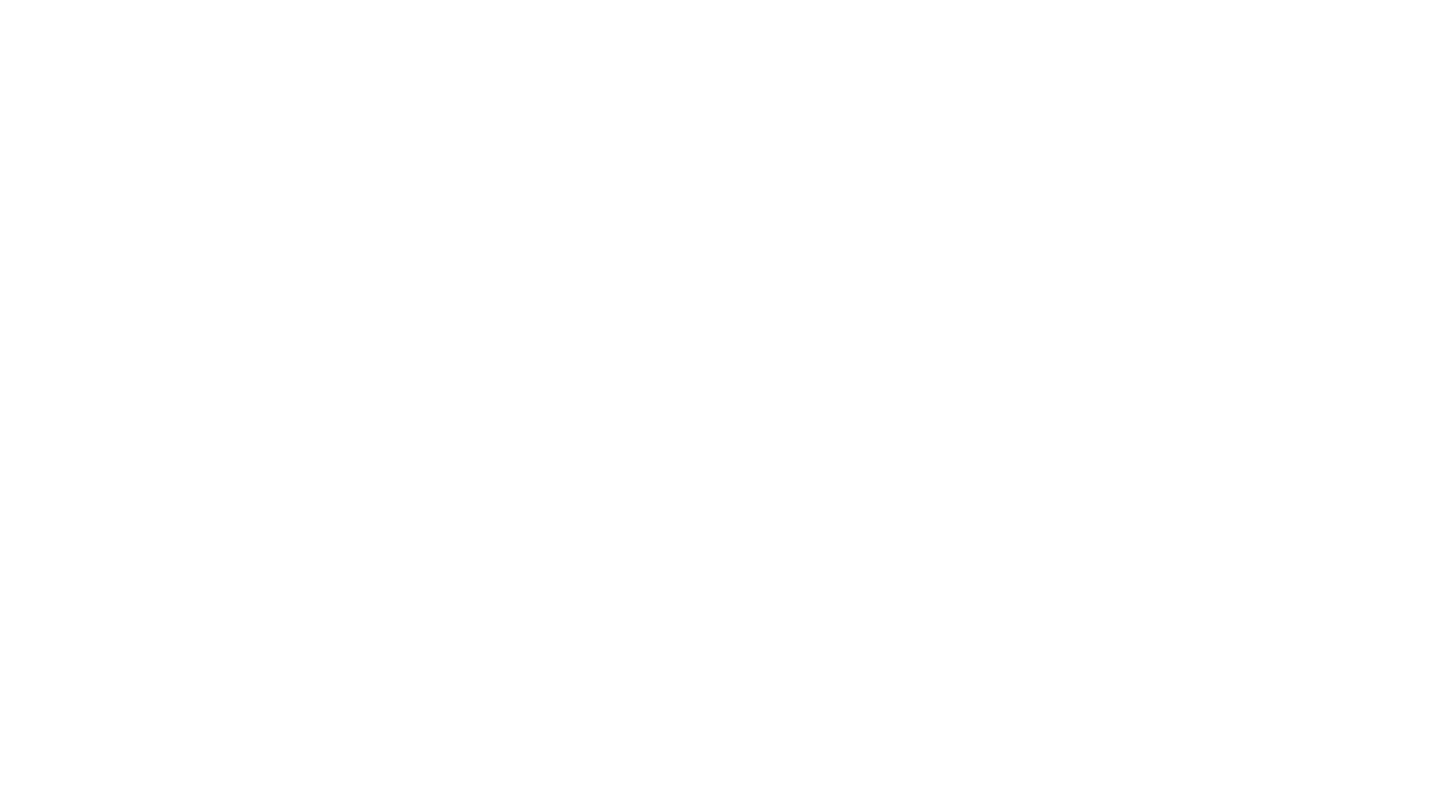 scroll, scrollTop: 0, scrollLeft: 0, axis: both 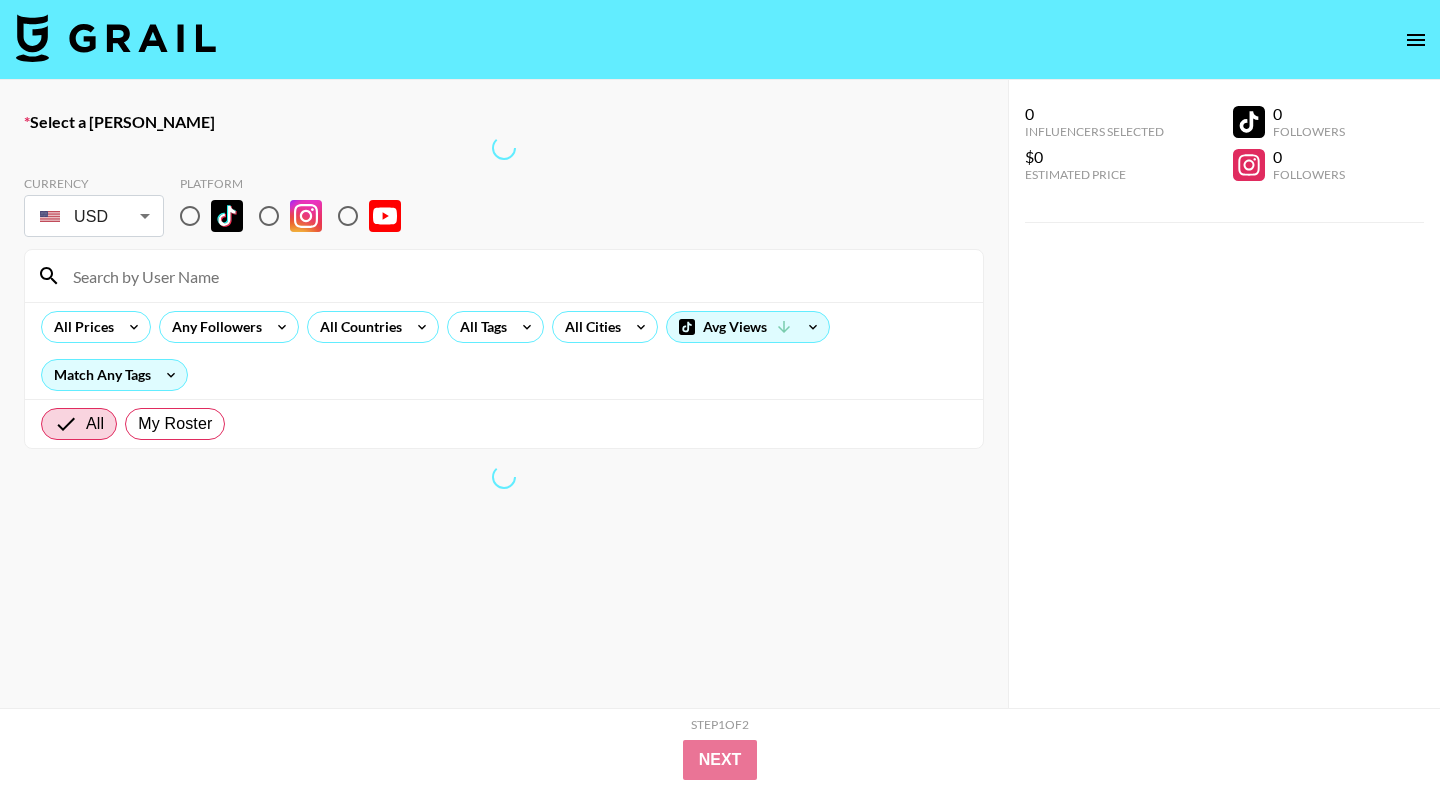 click at bounding box center [190, 216] 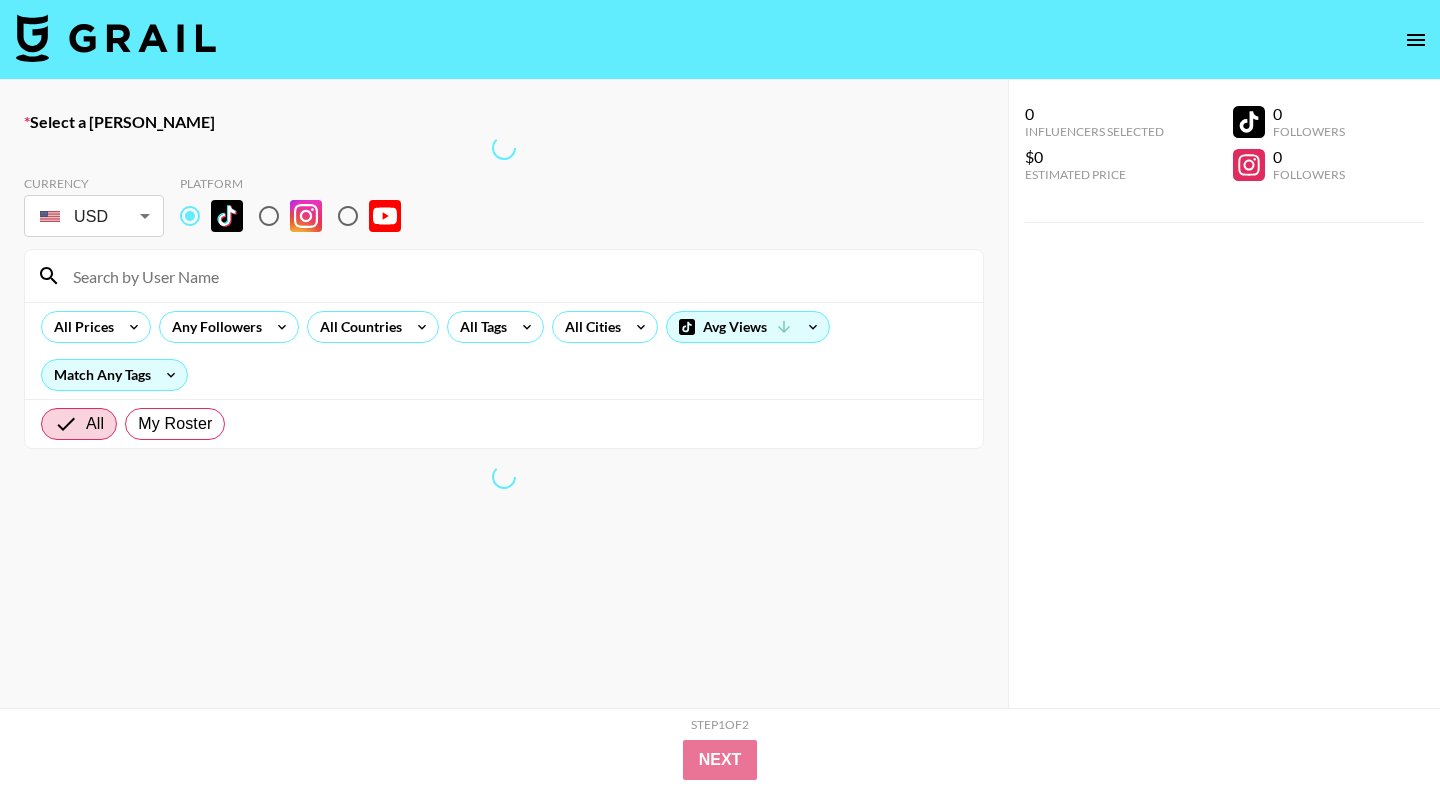 click at bounding box center [348, 216] 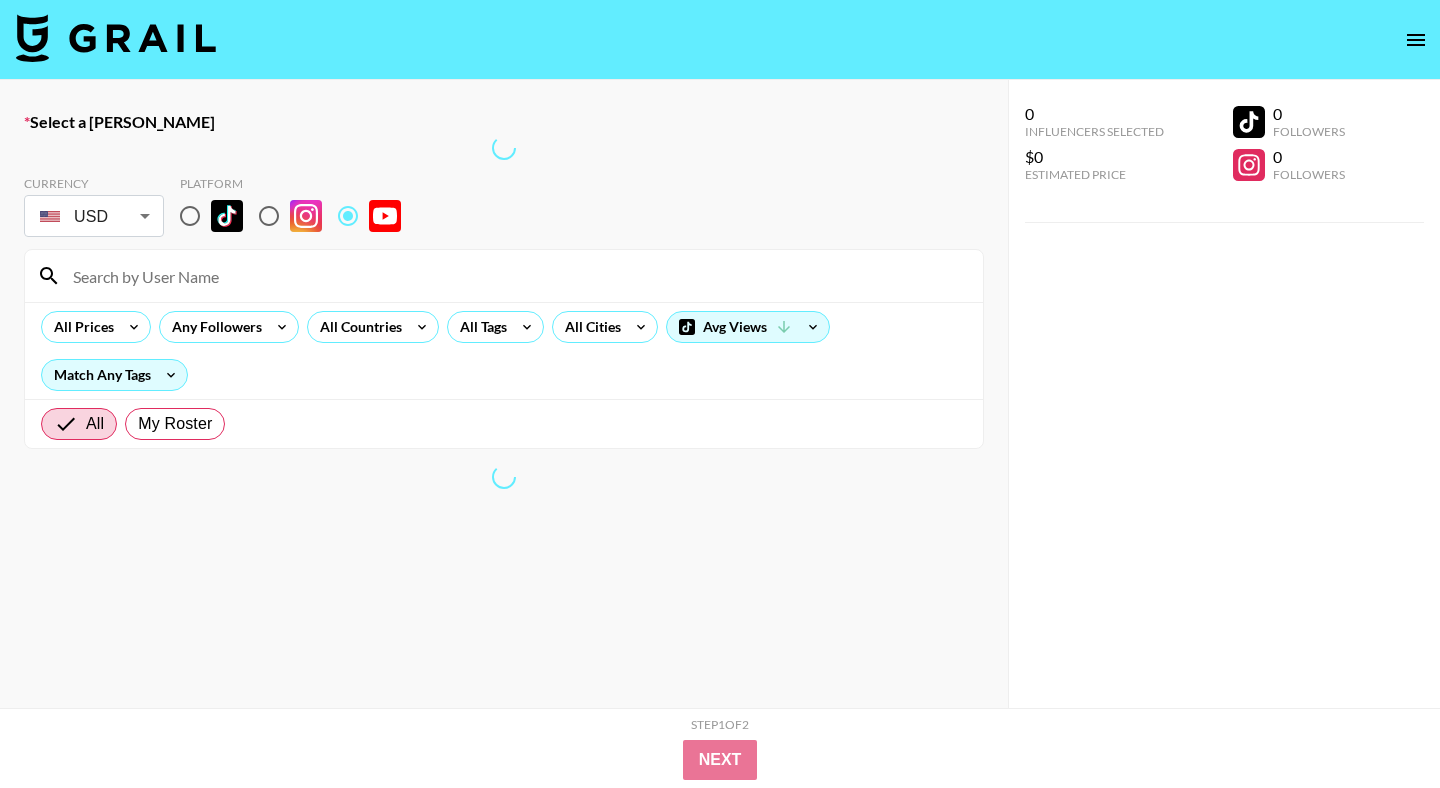 click at bounding box center [116, 38] 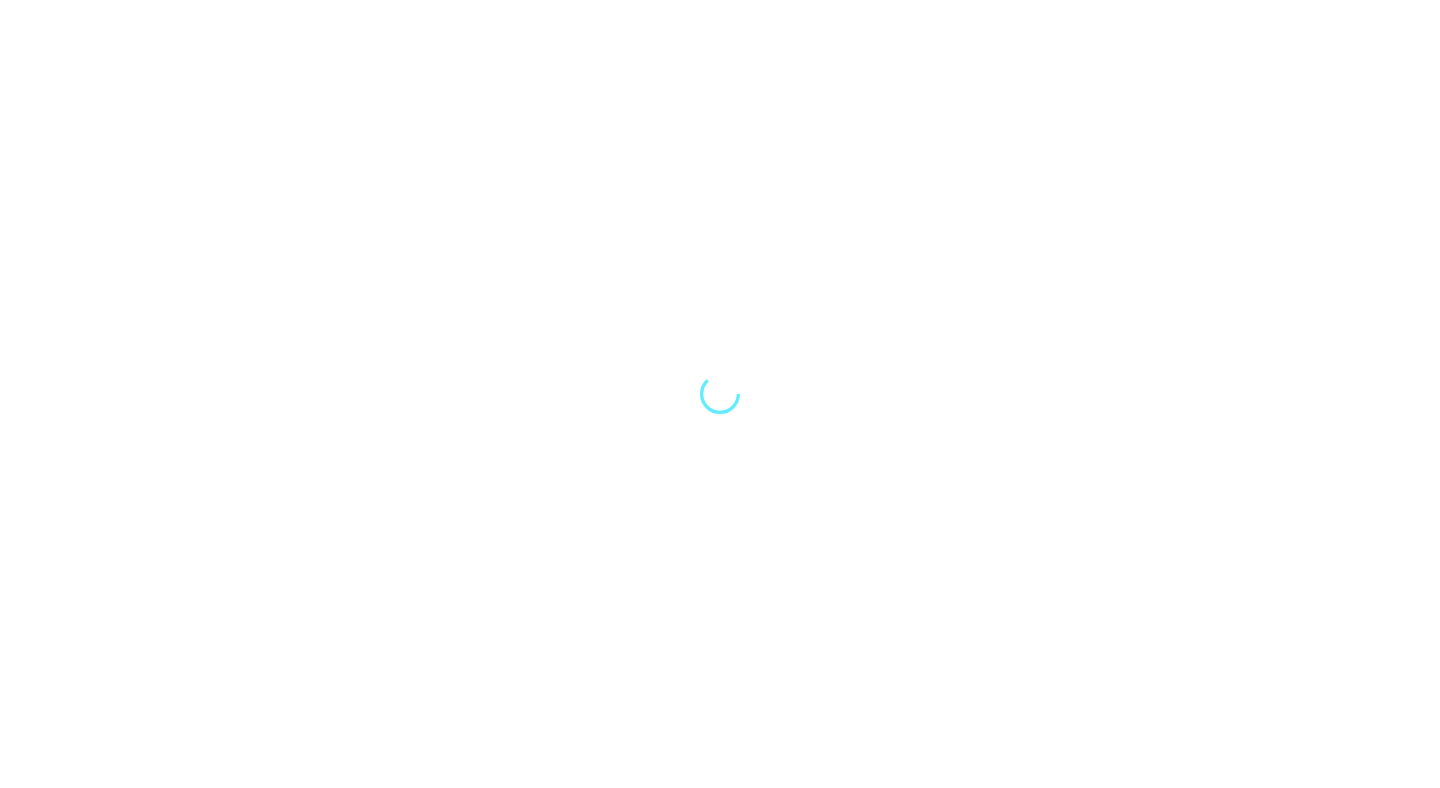 scroll, scrollTop: 0, scrollLeft: 0, axis: both 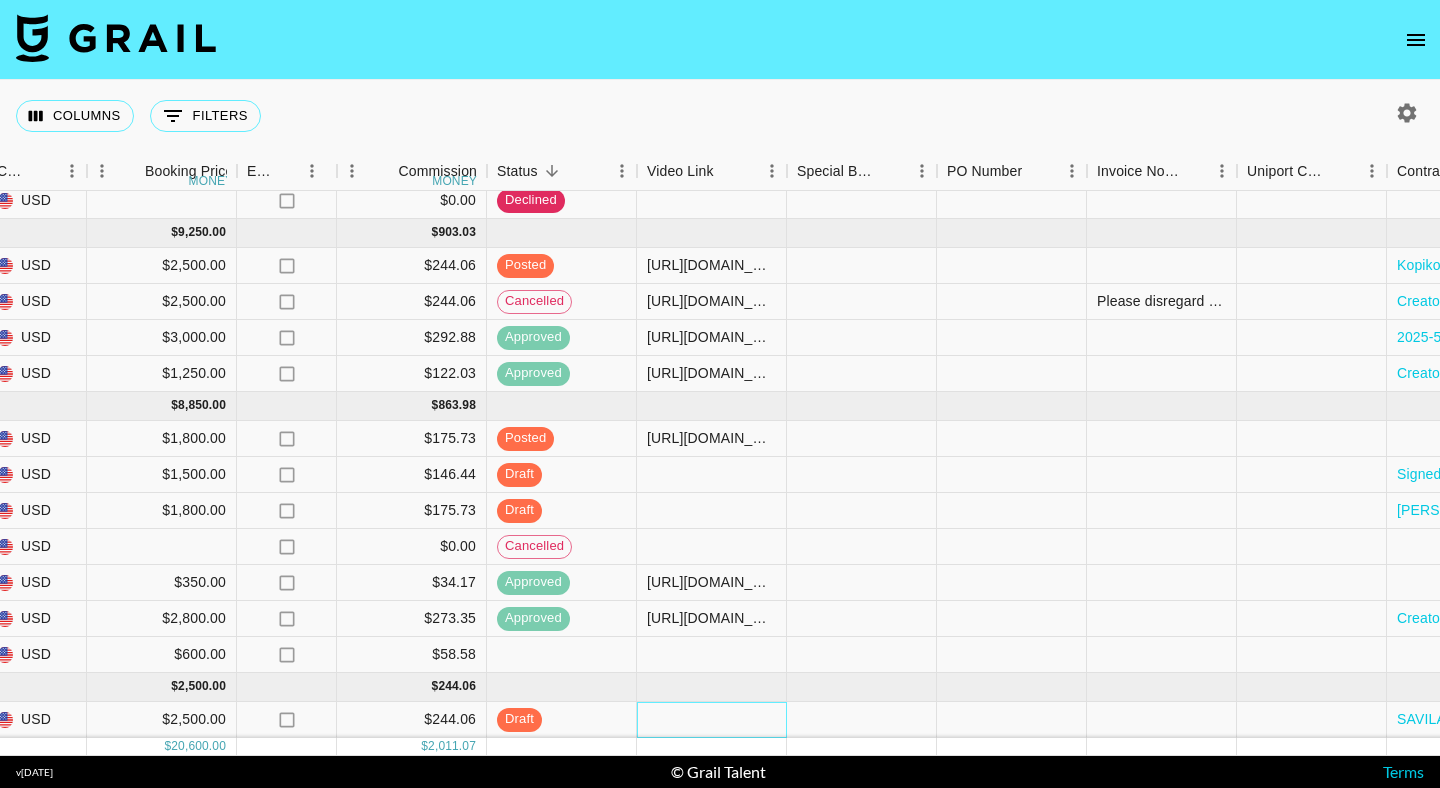 click at bounding box center [712, 720] 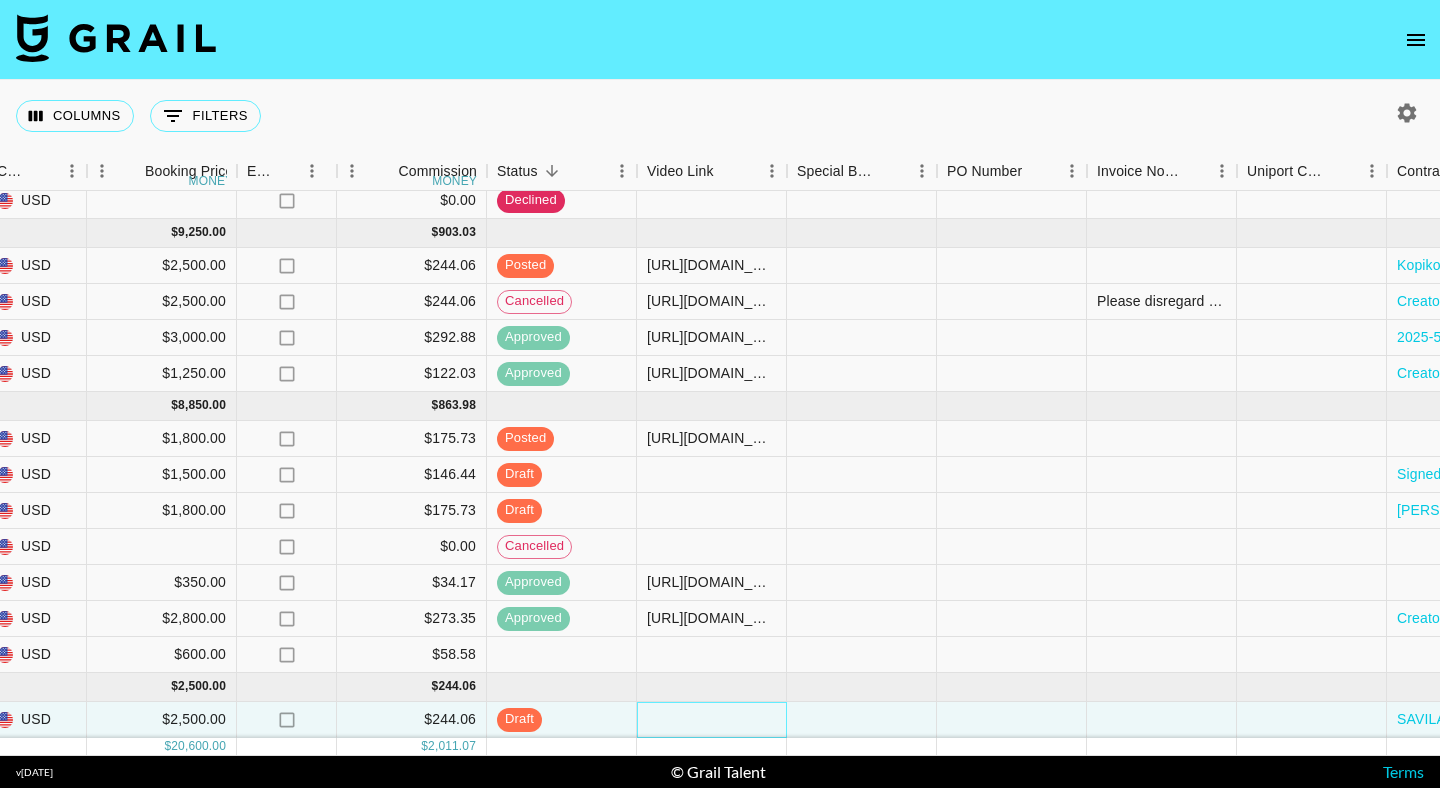 click at bounding box center [712, 720] 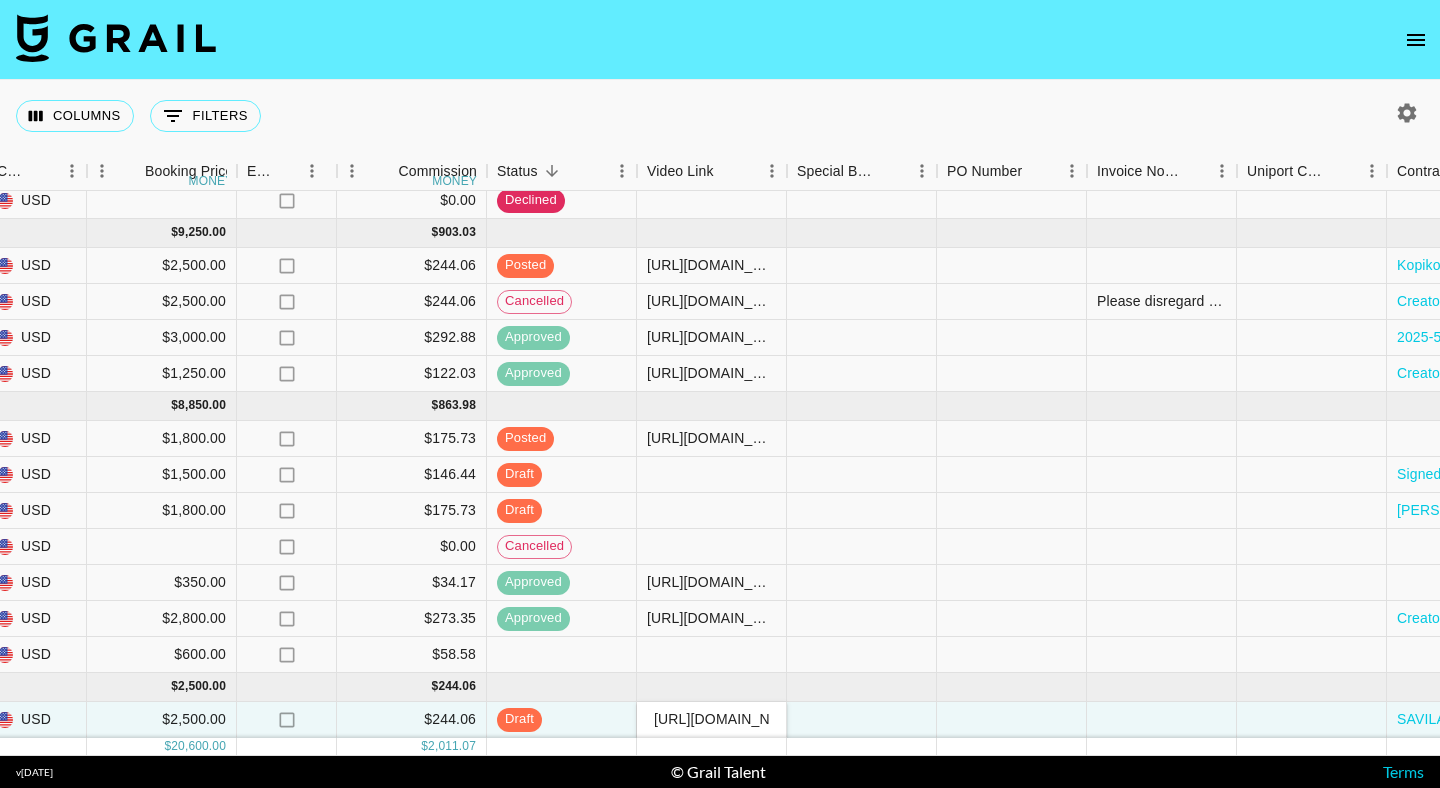 scroll, scrollTop: 0, scrollLeft: 68, axis: horizontal 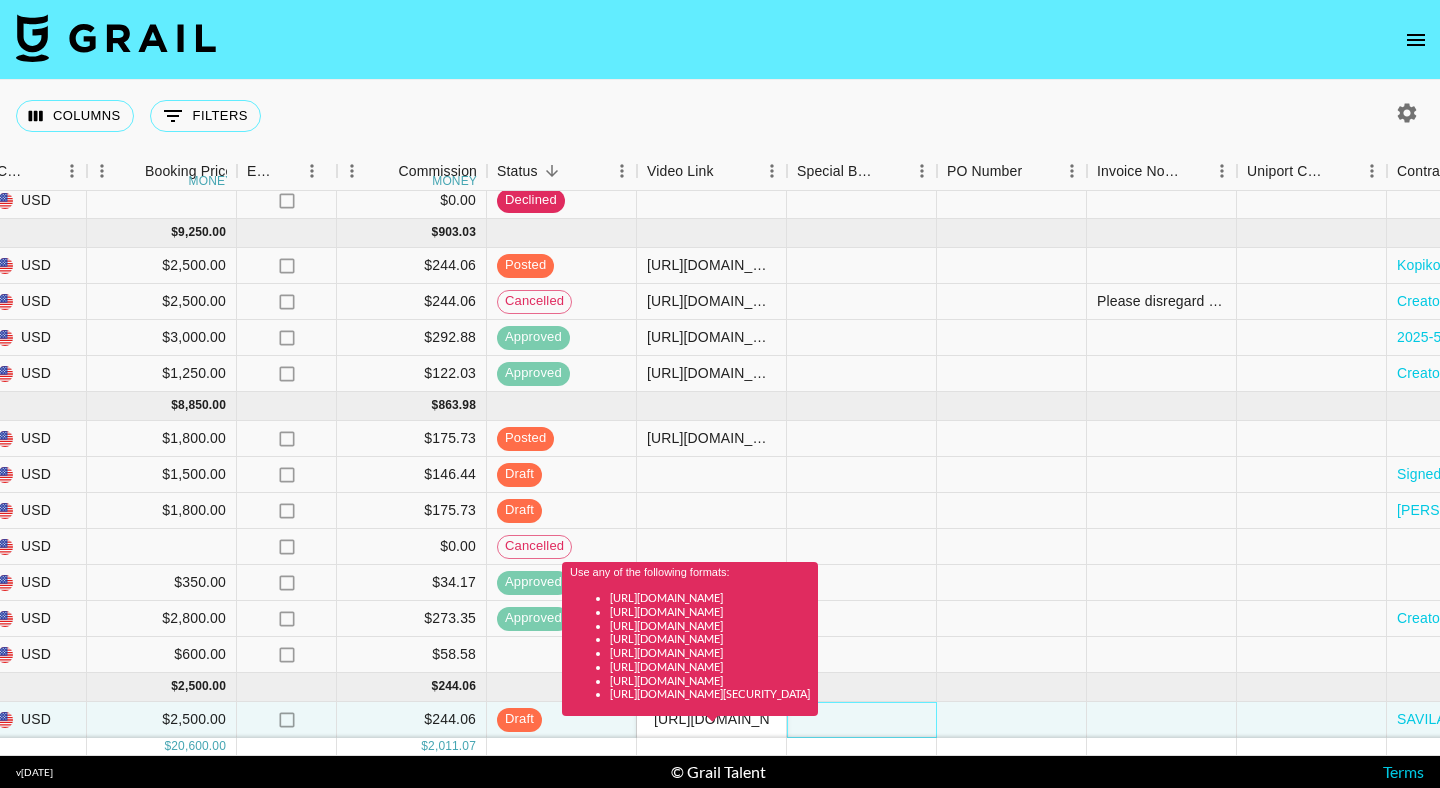 click at bounding box center [862, 720] 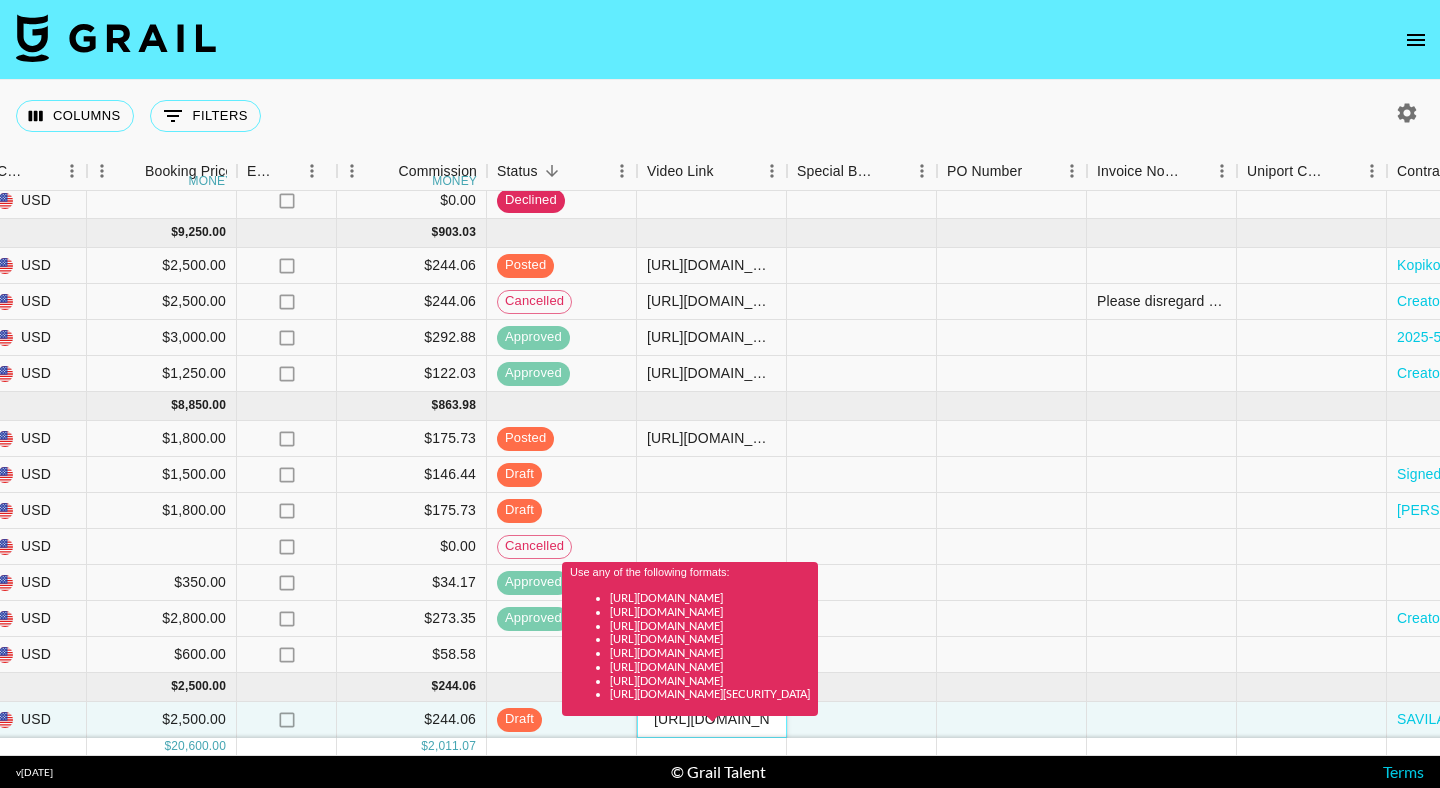 click on "Use any of the following formats: [URL][DOMAIN_NAME] [URL][DOMAIN_NAME] [URL][DOMAIN_NAME] [URL][DOMAIN_NAME] [URL][DOMAIN_NAME] [URL][DOMAIN_NAME] [URL][DOMAIN_NAME] [URL][DOMAIN_NAME][SECURITY_DATA]" at bounding box center [690, 646] 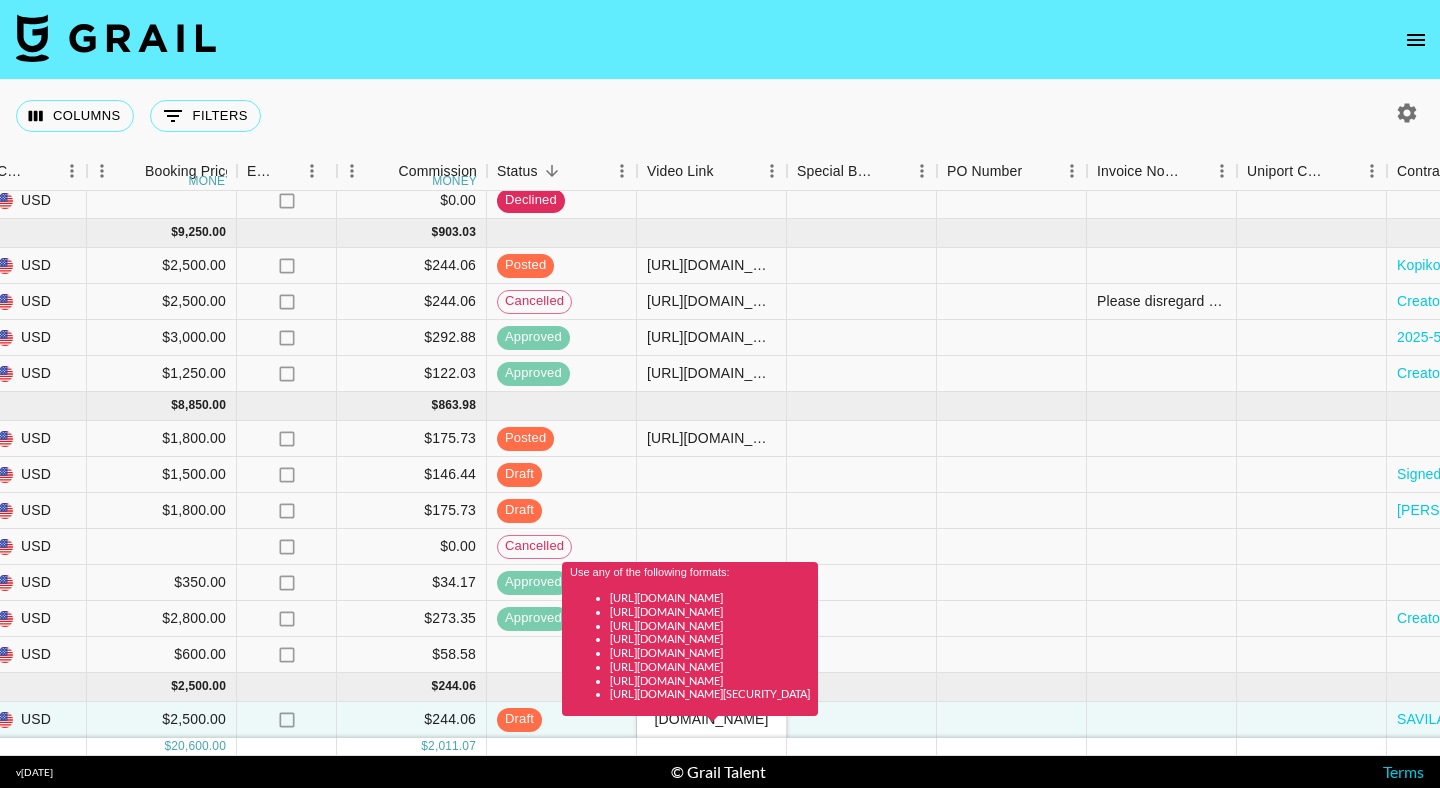 scroll, scrollTop: 0, scrollLeft: 0, axis: both 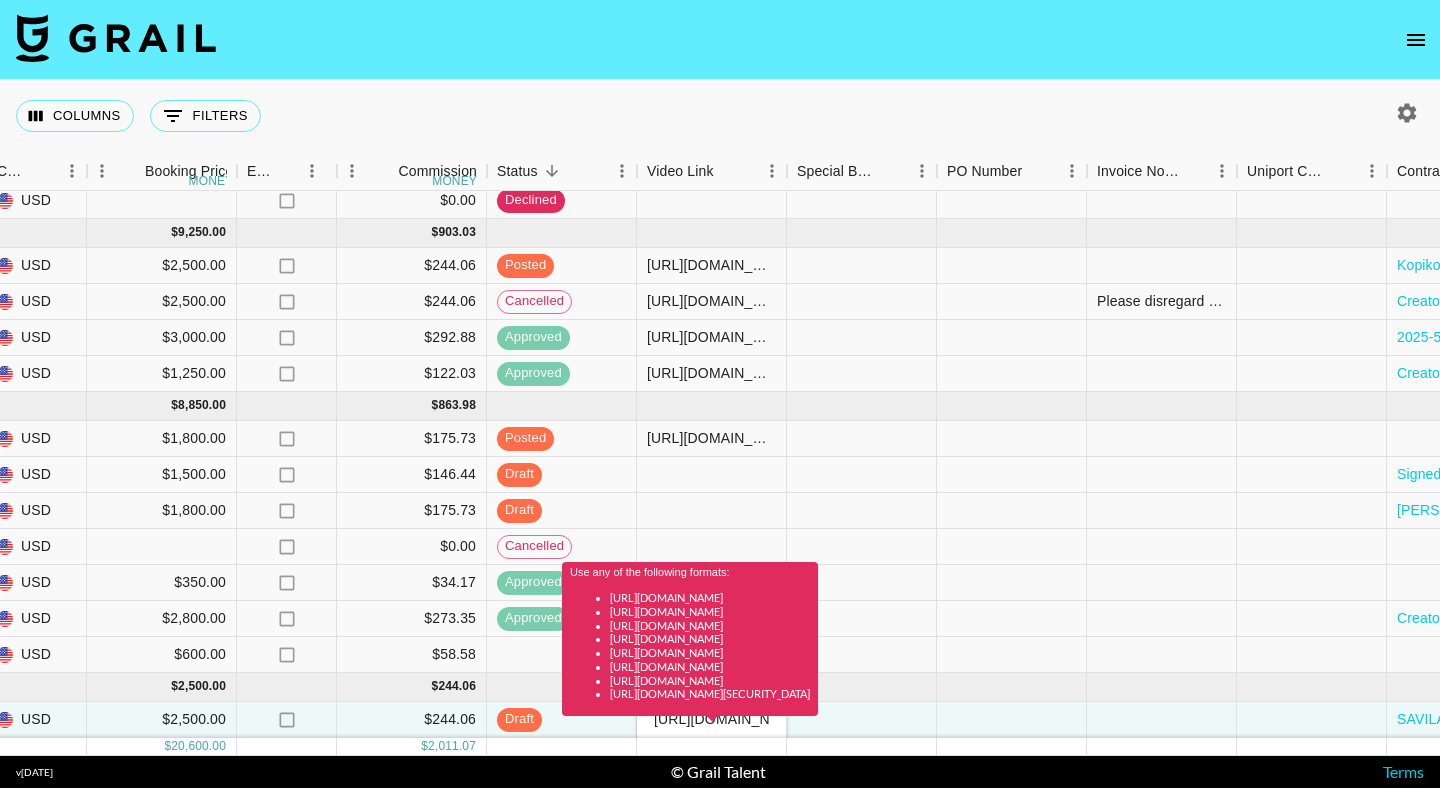 click on "Use any of the following formats: [URL][DOMAIN_NAME] [URL][DOMAIN_NAME] [URL][DOMAIN_NAME] [URL][DOMAIN_NAME] [URL][DOMAIN_NAME] [URL][DOMAIN_NAME] [URL][DOMAIN_NAME] [URL][DOMAIN_NAME][SECURITY_DATA]" at bounding box center (690, 646) 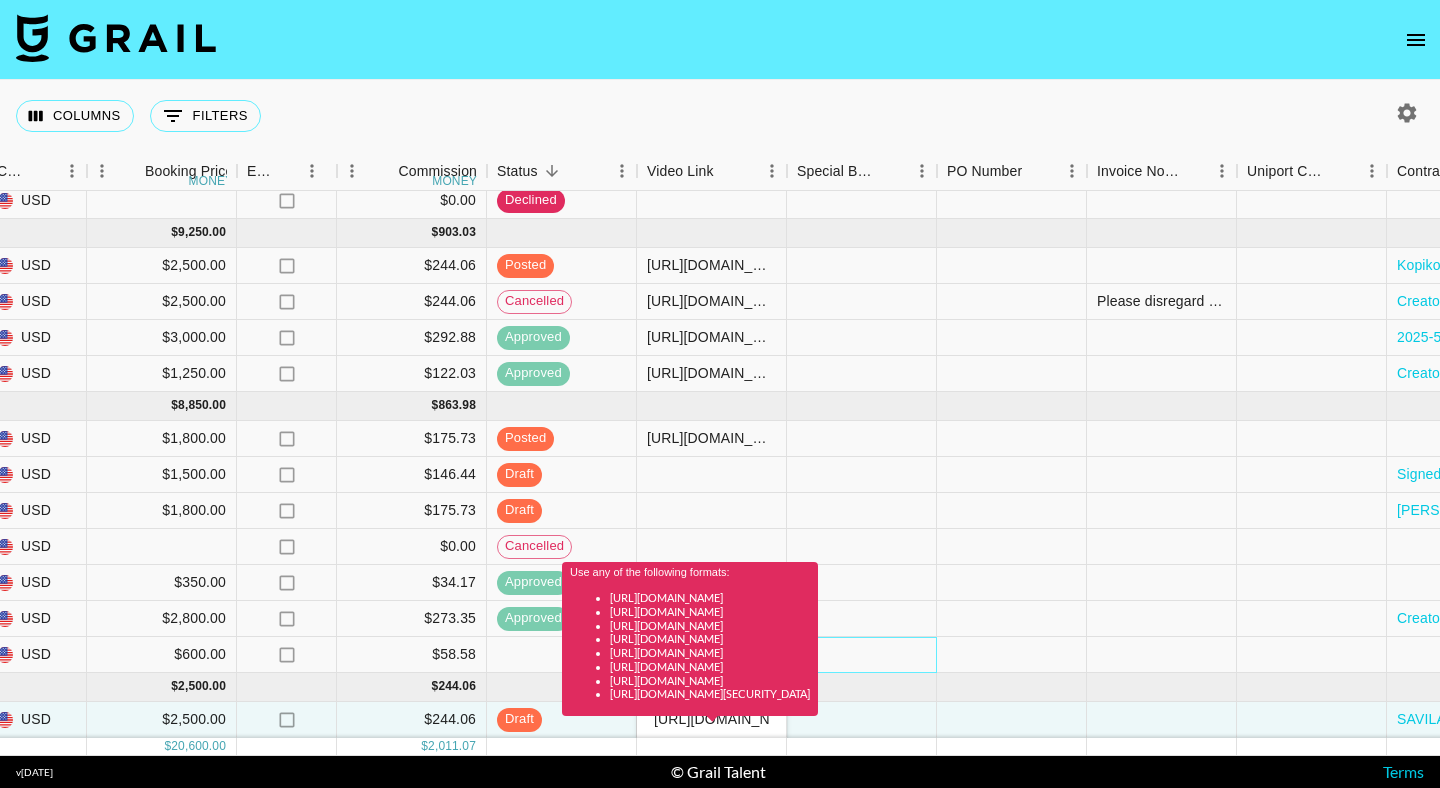click at bounding box center (862, 655) 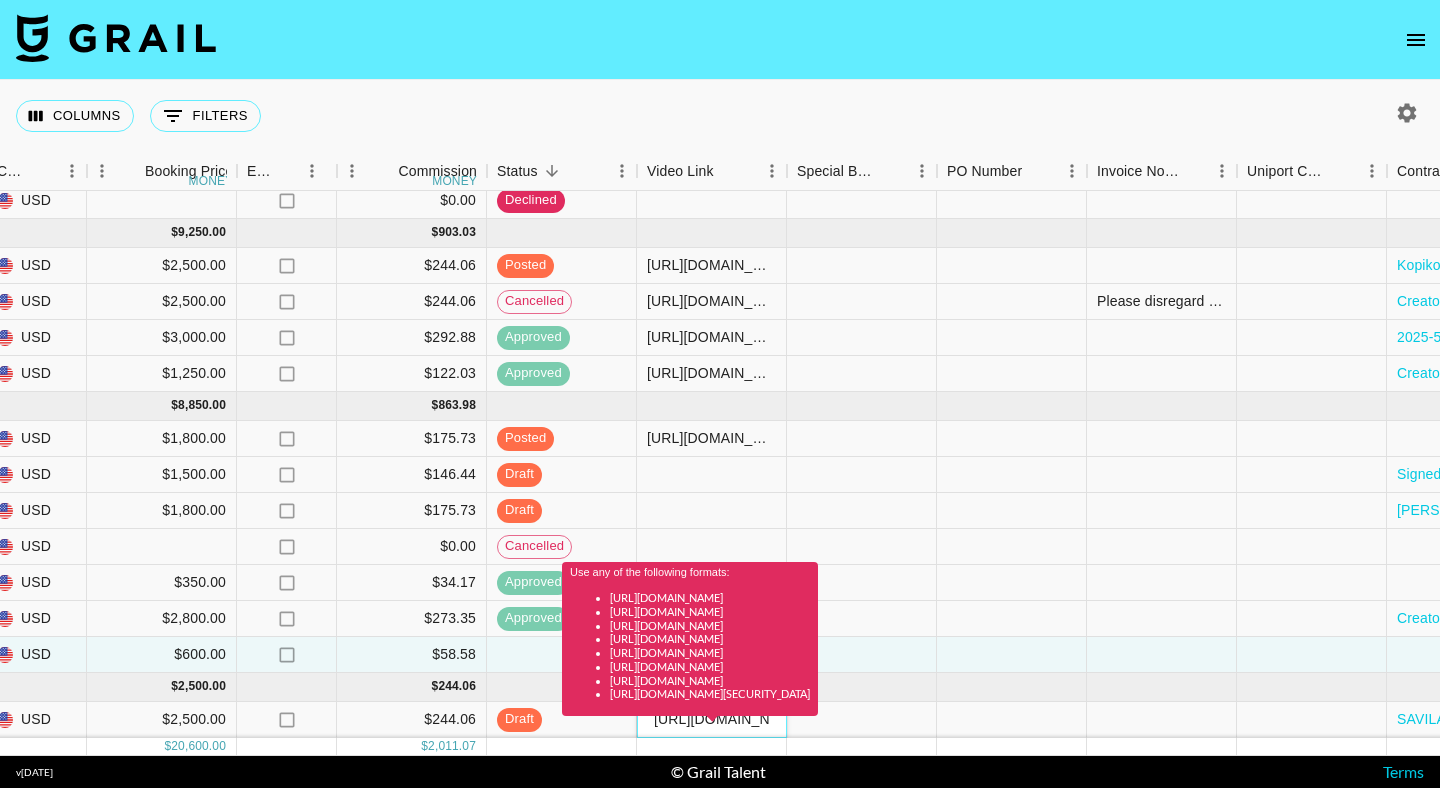 click on "Use any of the following formats: [URL][DOMAIN_NAME] [URL][DOMAIN_NAME] [URL][DOMAIN_NAME] [URL][DOMAIN_NAME] [URL][DOMAIN_NAME] [URL][DOMAIN_NAME] [URL][DOMAIN_NAME] [URL][DOMAIN_NAME][SECURITY_DATA]" at bounding box center [690, 646] 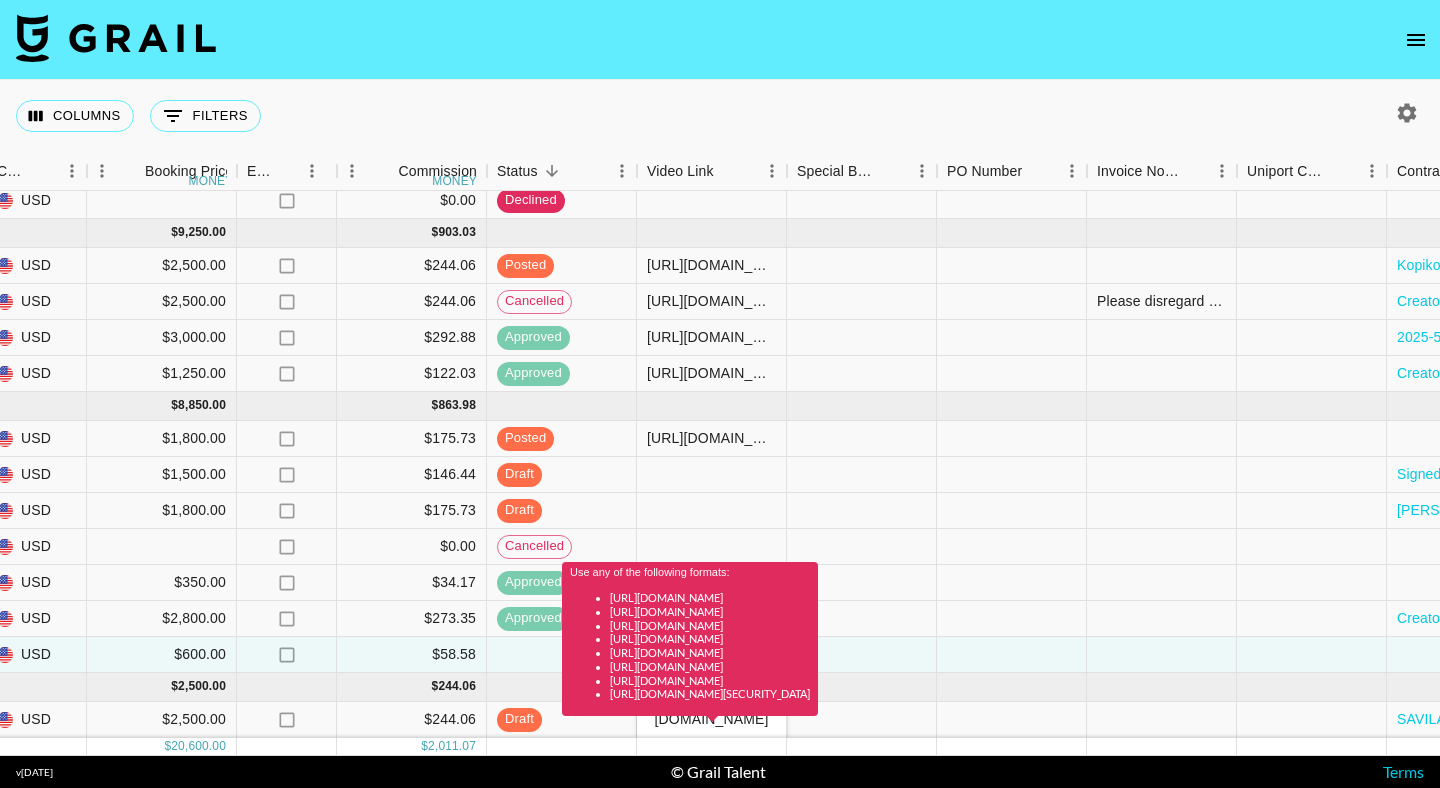 scroll, scrollTop: 0, scrollLeft: 0, axis: both 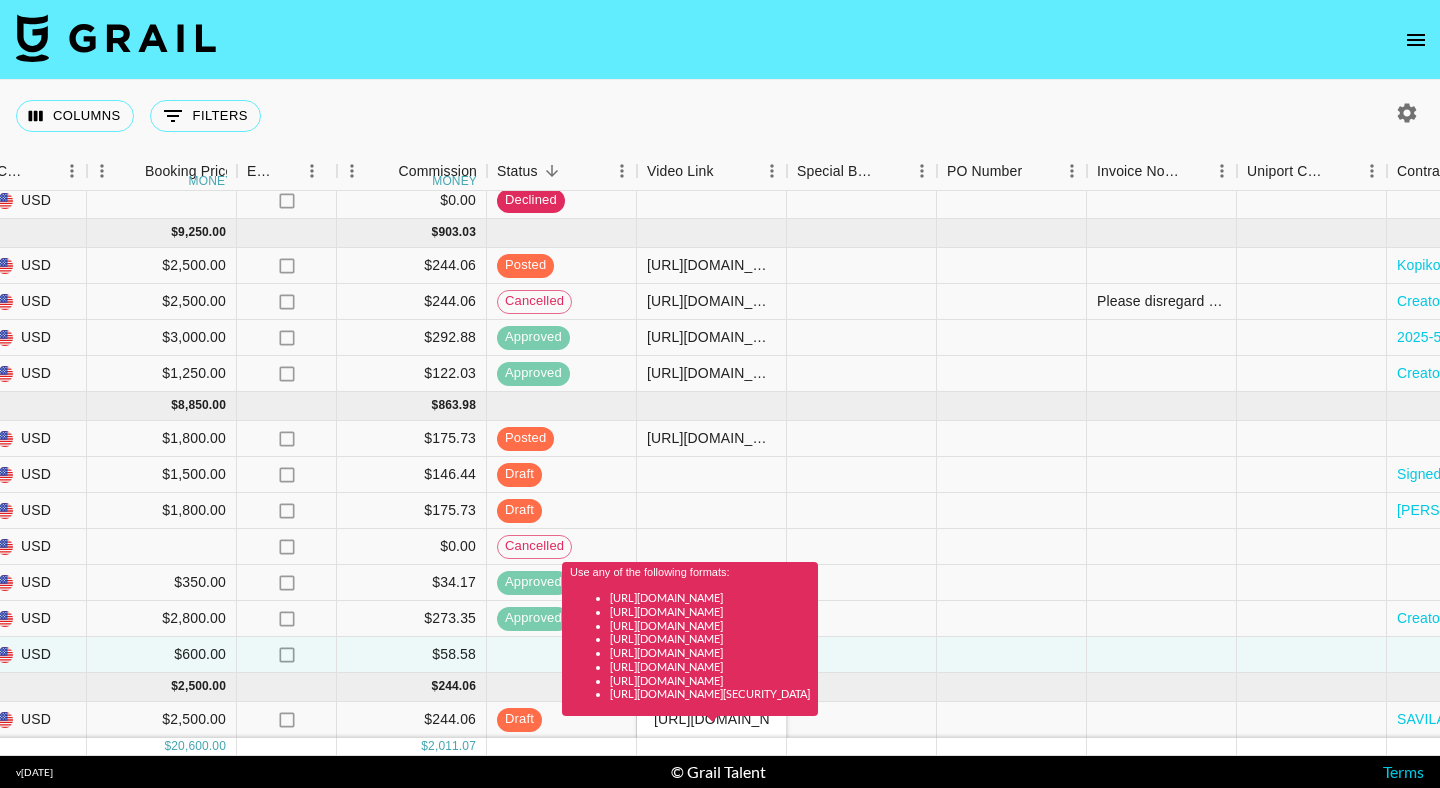 click on "Use any of the following formats: [URL][DOMAIN_NAME] [URL][DOMAIN_NAME] [URL][DOMAIN_NAME] [URL][DOMAIN_NAME] [URL][DOMAIN_NAME] [URL][DOMAIN_NAME] [URL][DOMAIN_NAME] [URL][DOMAIN_NAME][SECURITY_DATA]" at bounding box center [690, 646] 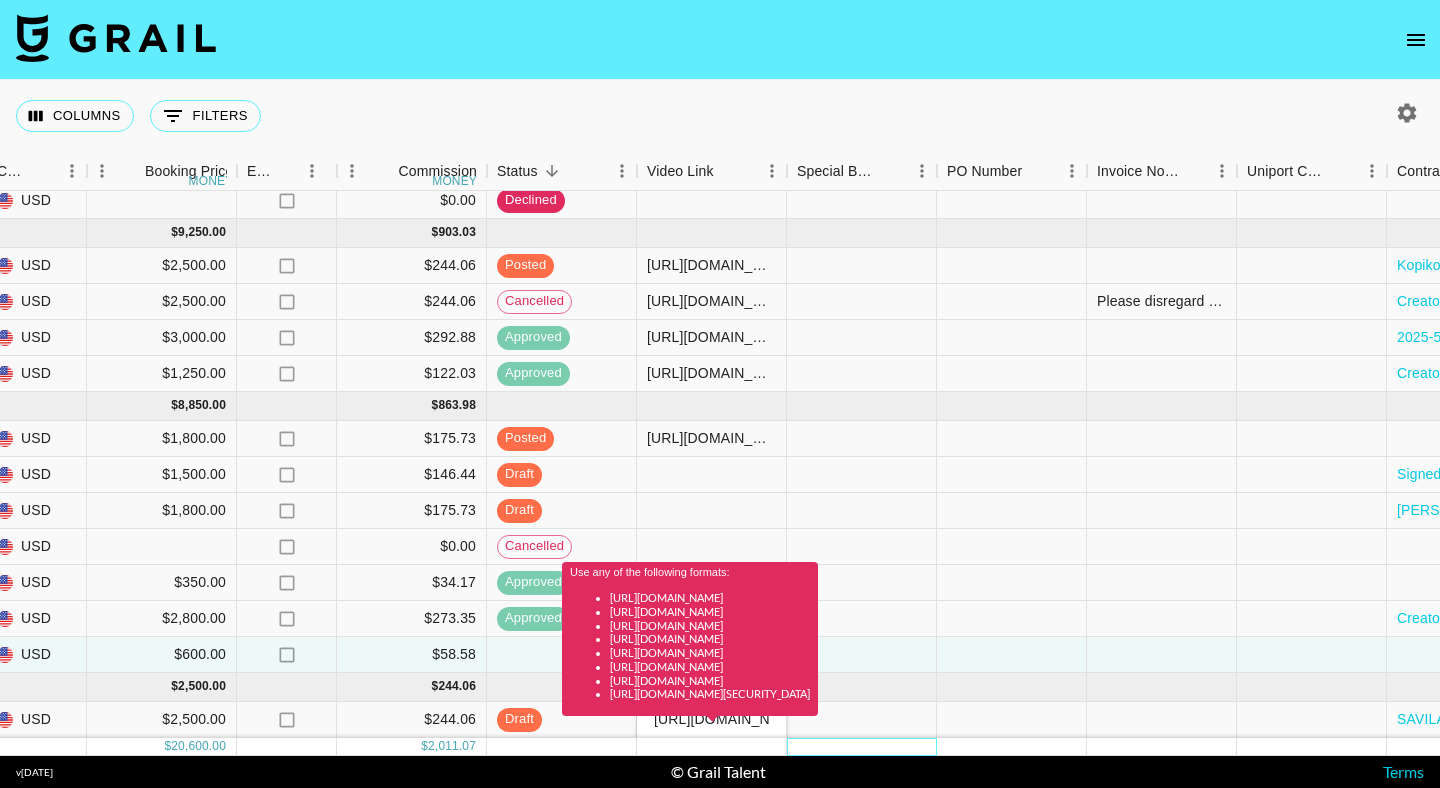 click at bounding box center (862, 747) 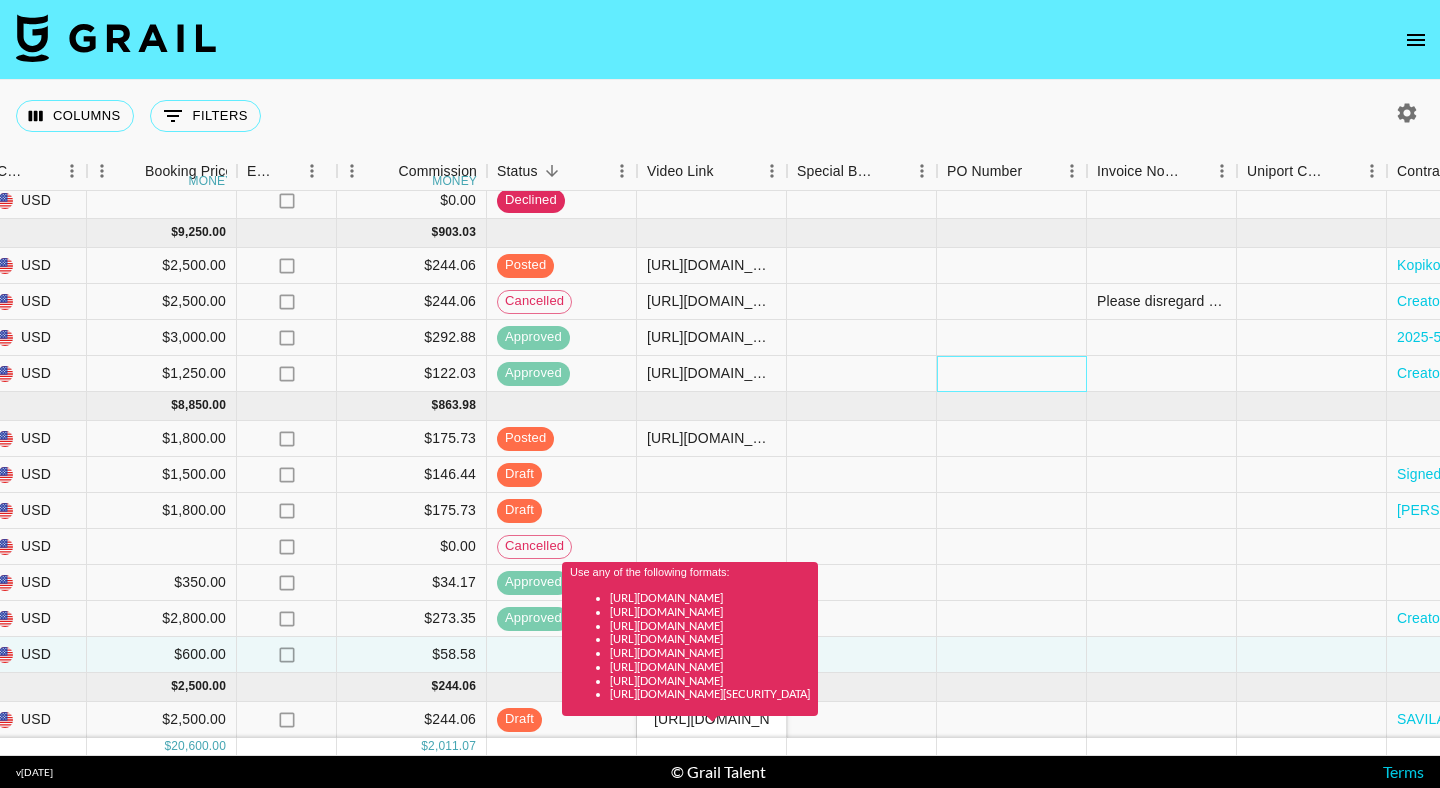 click at bounding box center (1012, 374) 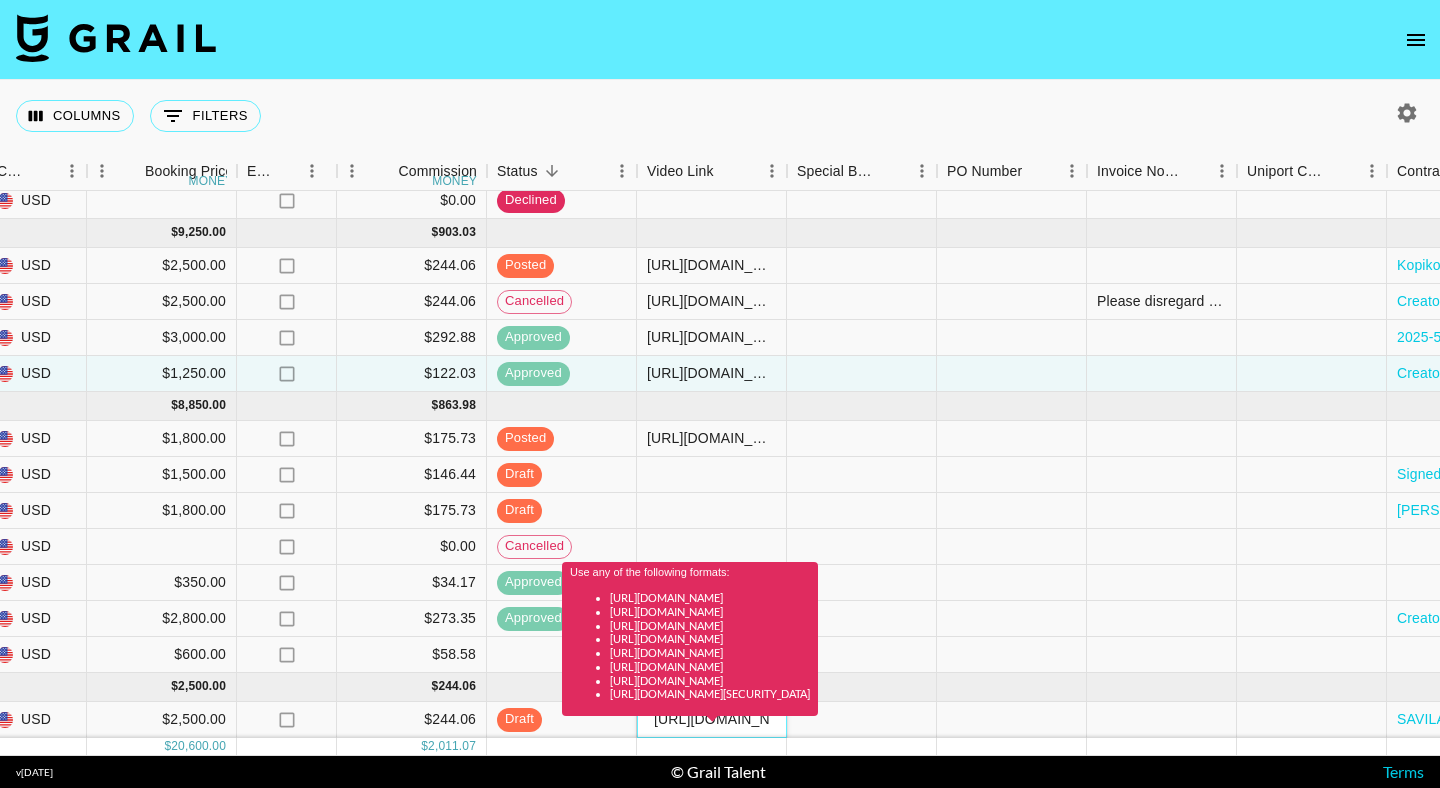 click on "Use any of the following formats: [URL][DOMAIN_NAME] [URL][DOMAIN_NAME] [URL][DOMAIN_NAME] [URL][DOMAIN_NAME] [URL][DOMAIN_NAME] [URL][DOMAIN_NAME] [URL][DOMAIN_NAME] [URL][DOMAIN_NAME][SECURITY_DATA]" at bounding box center [690, 646] 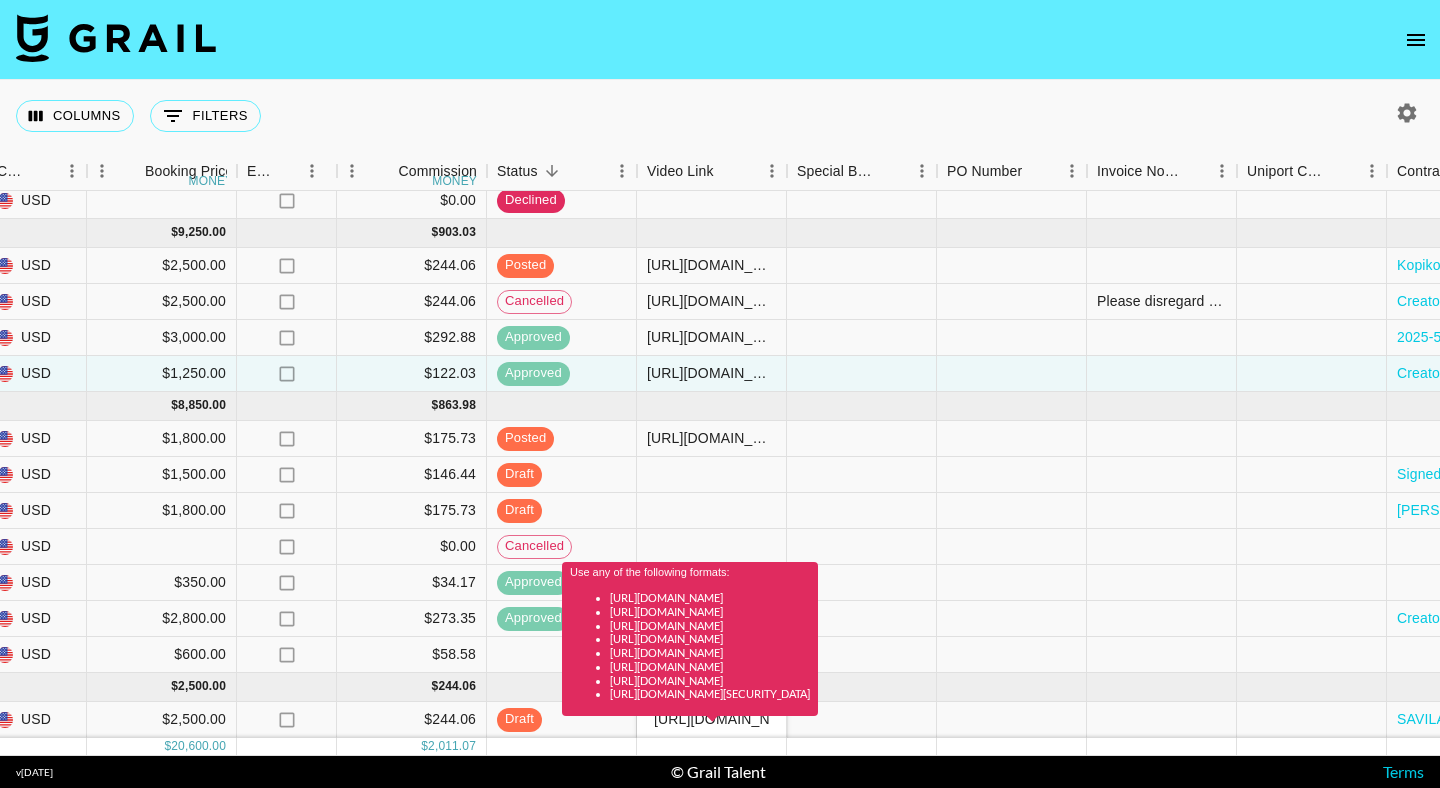 scroll, scrollTop: 0, scrollLeft: 0, axis: both 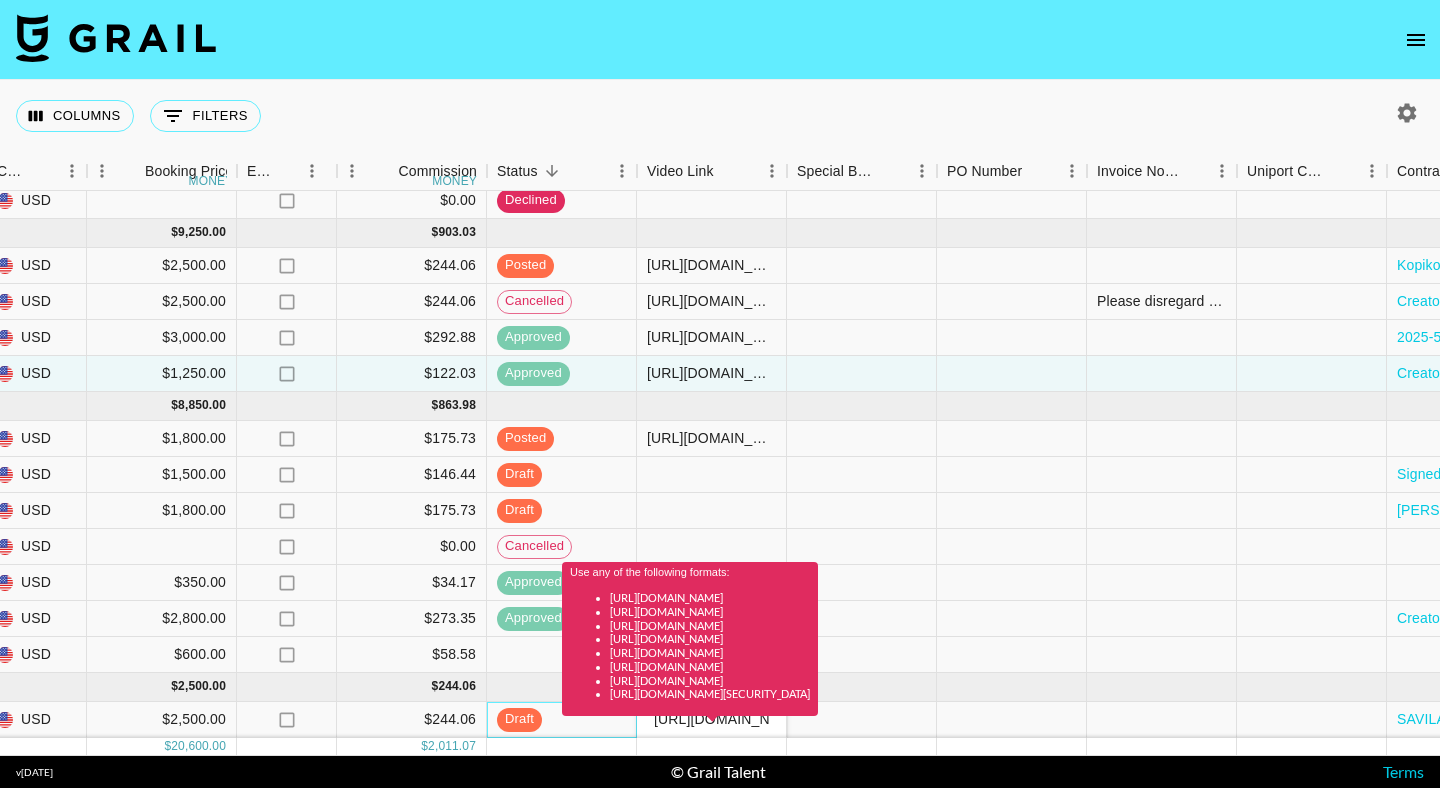 click on "draft" at bounding box center [562, 720] 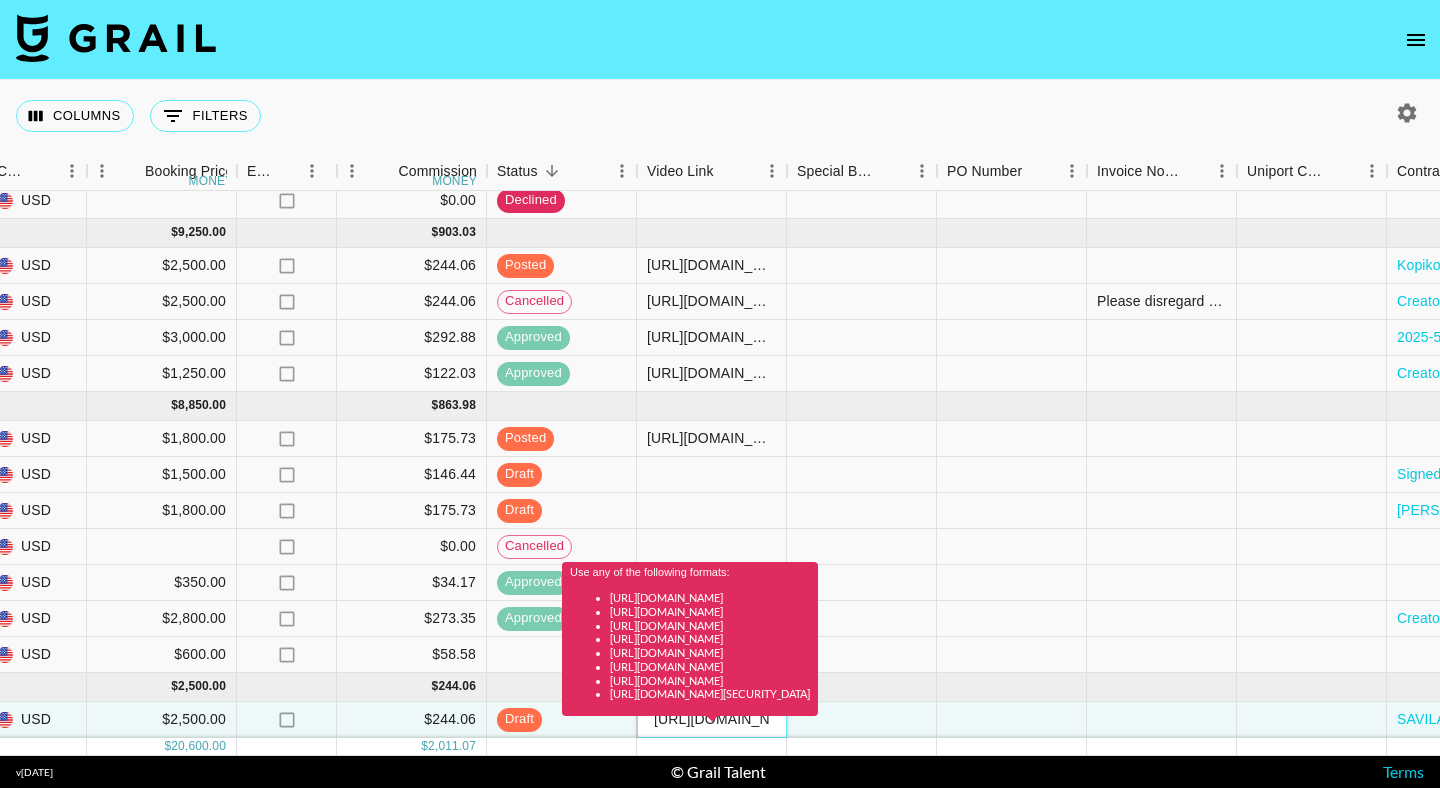 click on "Use any of the following formats: [URL][DOMAIN_NAME] [URL][DOMAIN_NAME] [URL][DOMAIN_NAME] [URL][DOMAIN_NAME] [URL][DOMAIN_NAME] [URL][DOMAIN_NAME] [URL][DOMAIN_NAME] [URL][DOMAIN_NAME][SECURITY_DATA]" at bounding box center [690, 646] 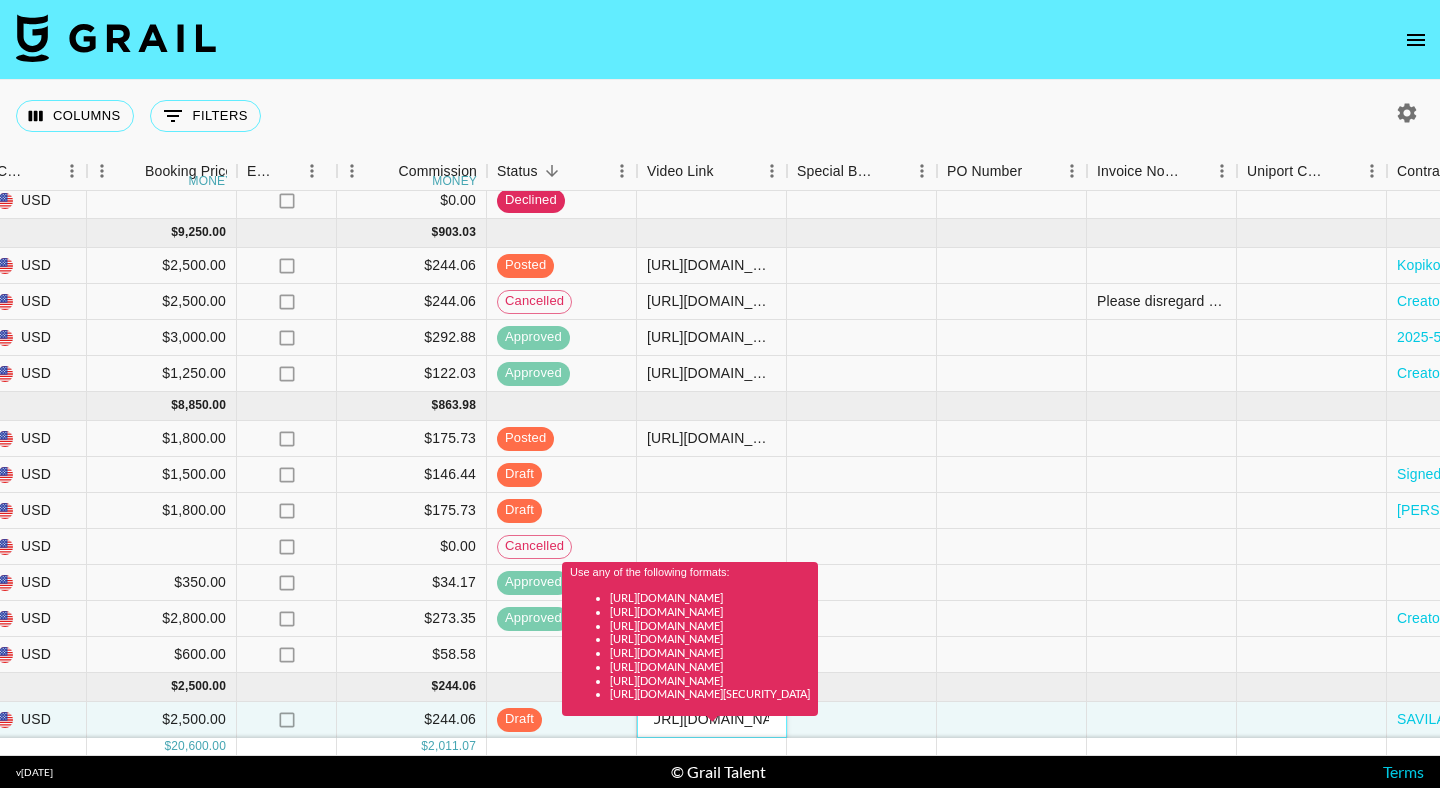 scroll, scrollTop: 0, scrollLeft: 0, axis: both 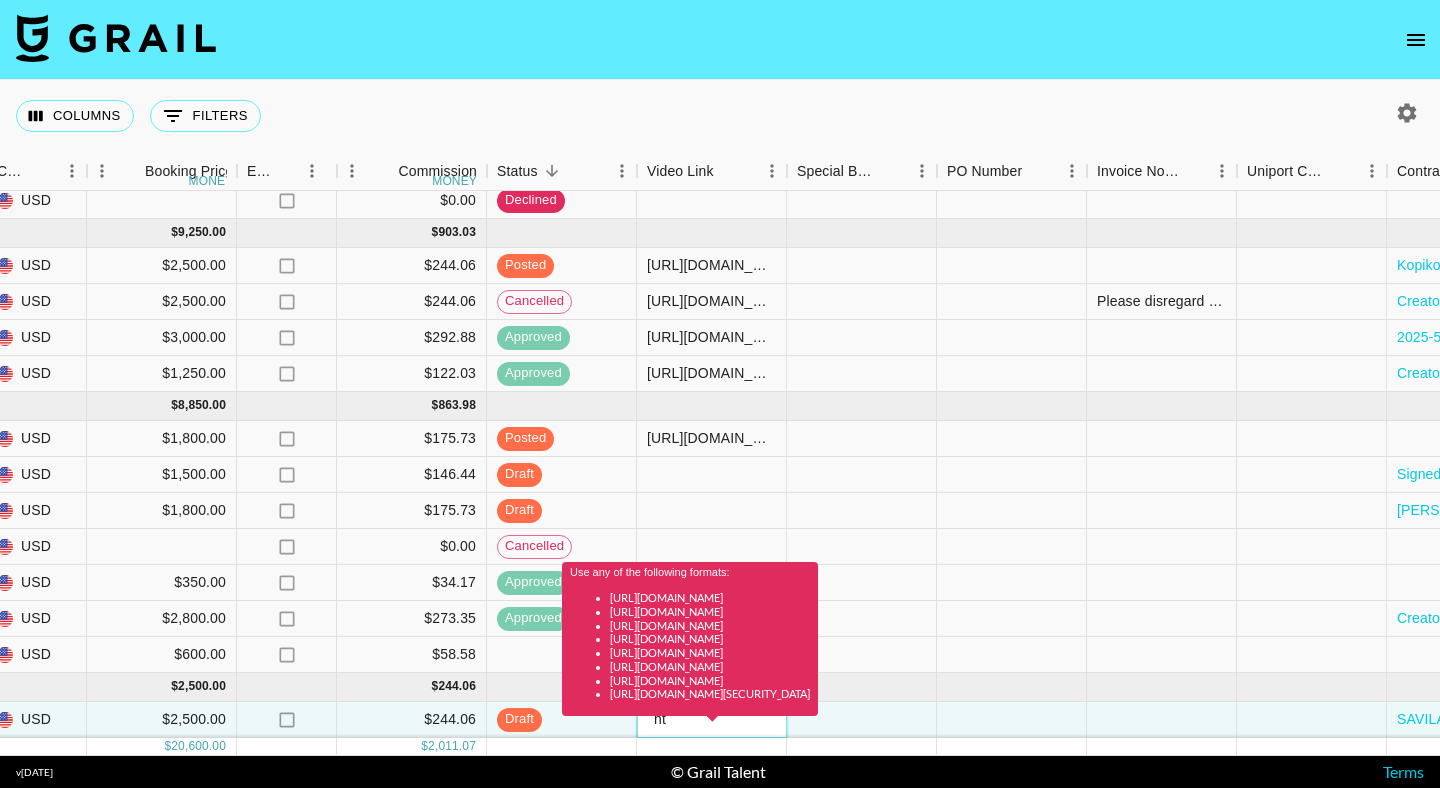 type on "h" 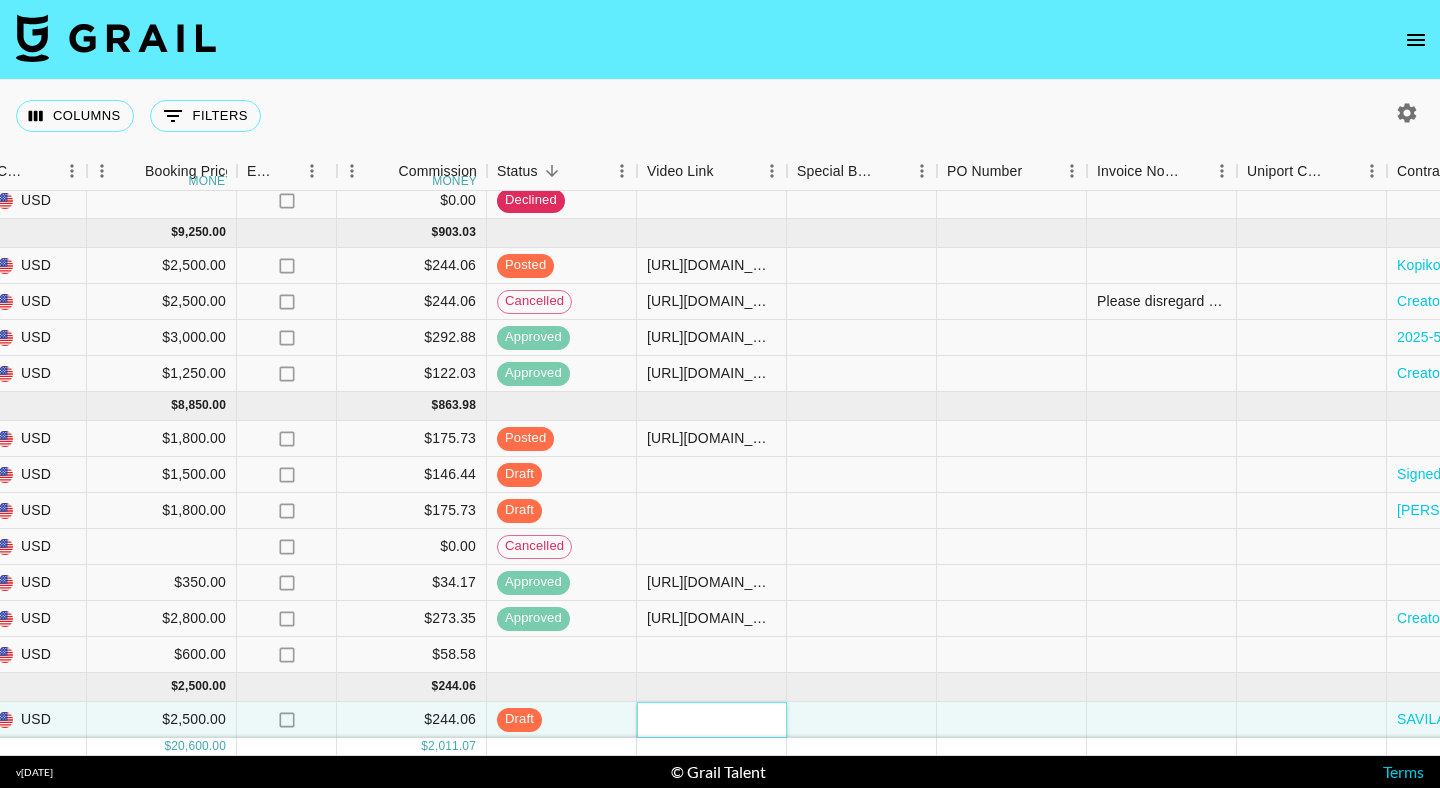paste on "[URL][DOMAIN_NAME]" 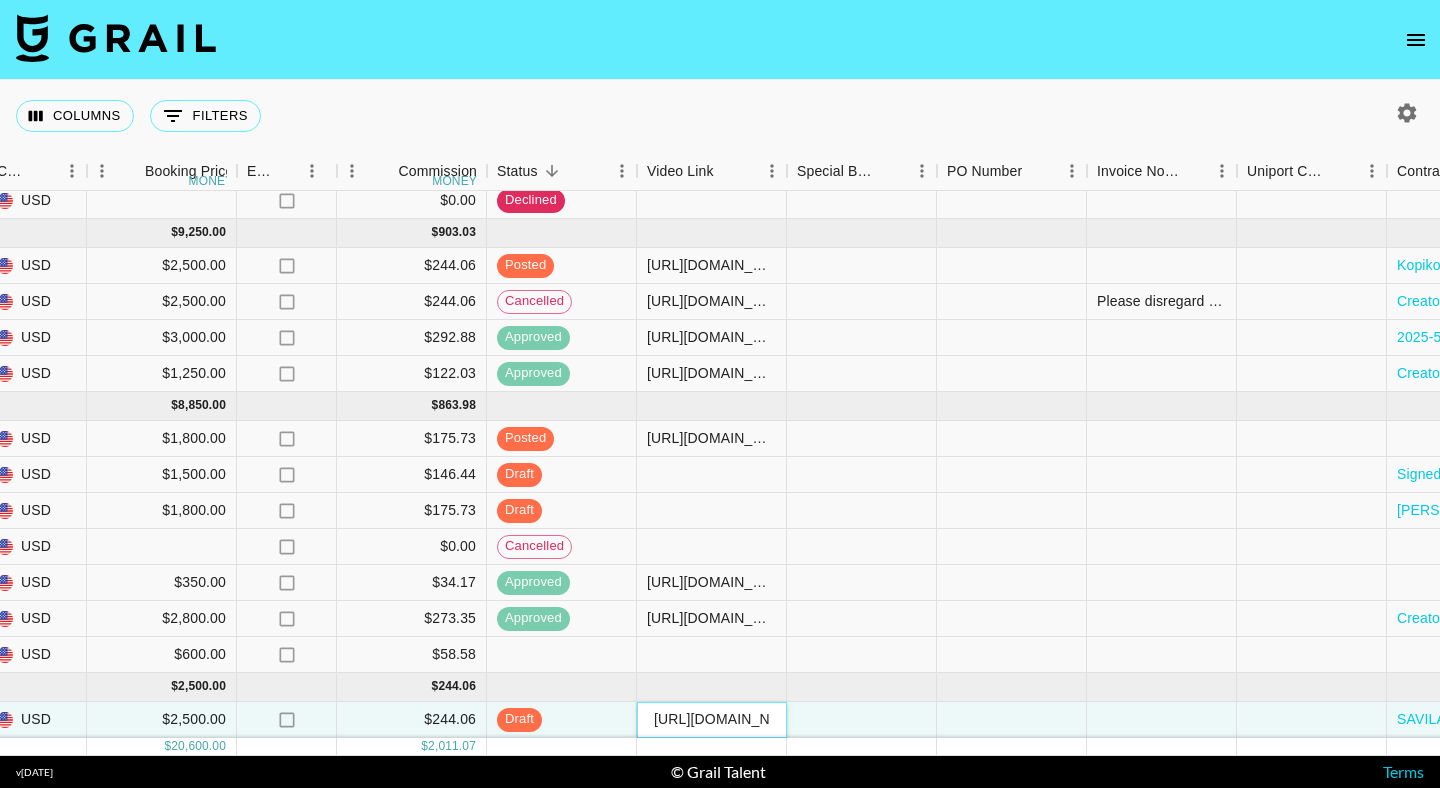 scroll, scrollTop: 0, scrollLeft: 237, axis: horizontal 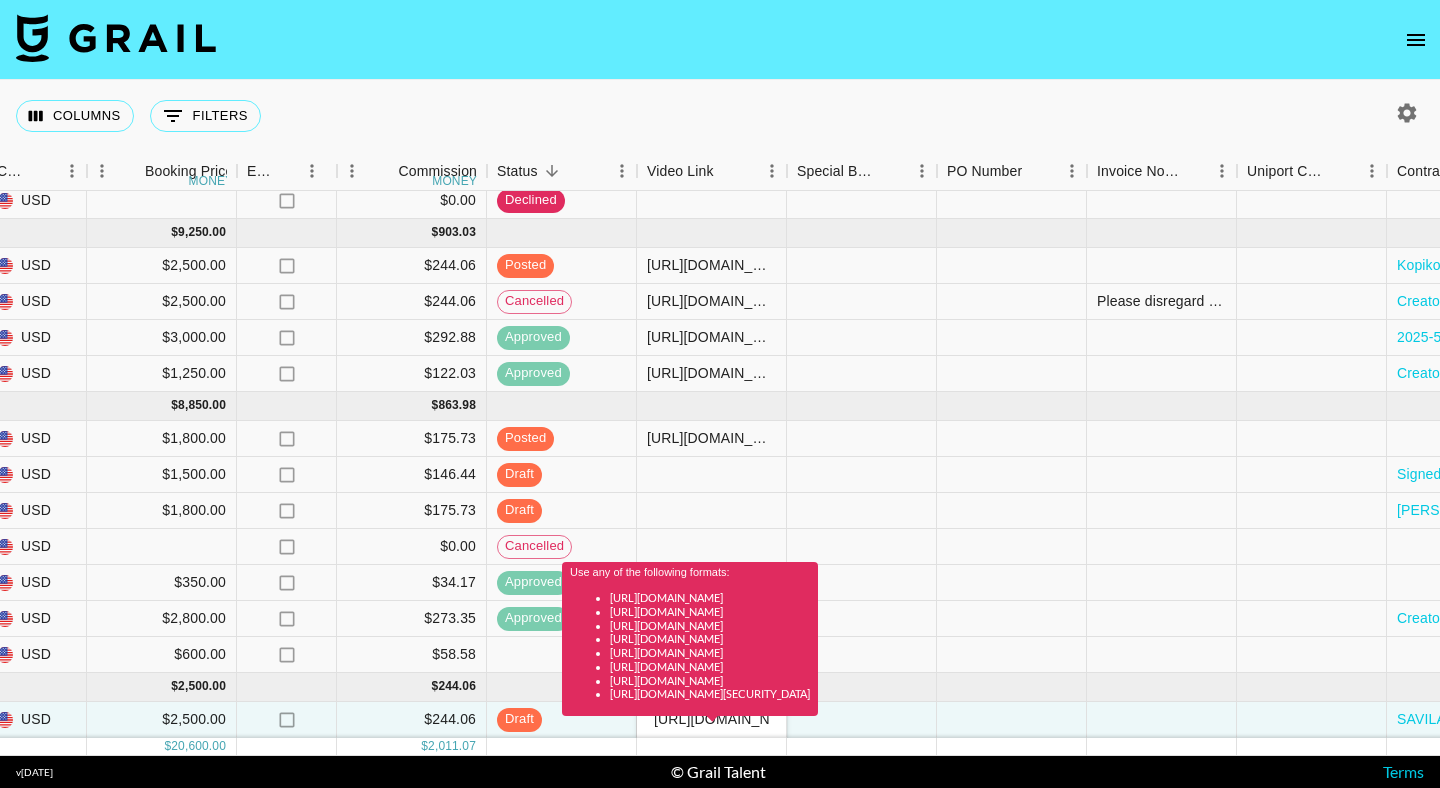 drag, startPoint x: 774, startPoint y: 725, endPoint x: 608, endPoint y: 729, distance: 166.04819 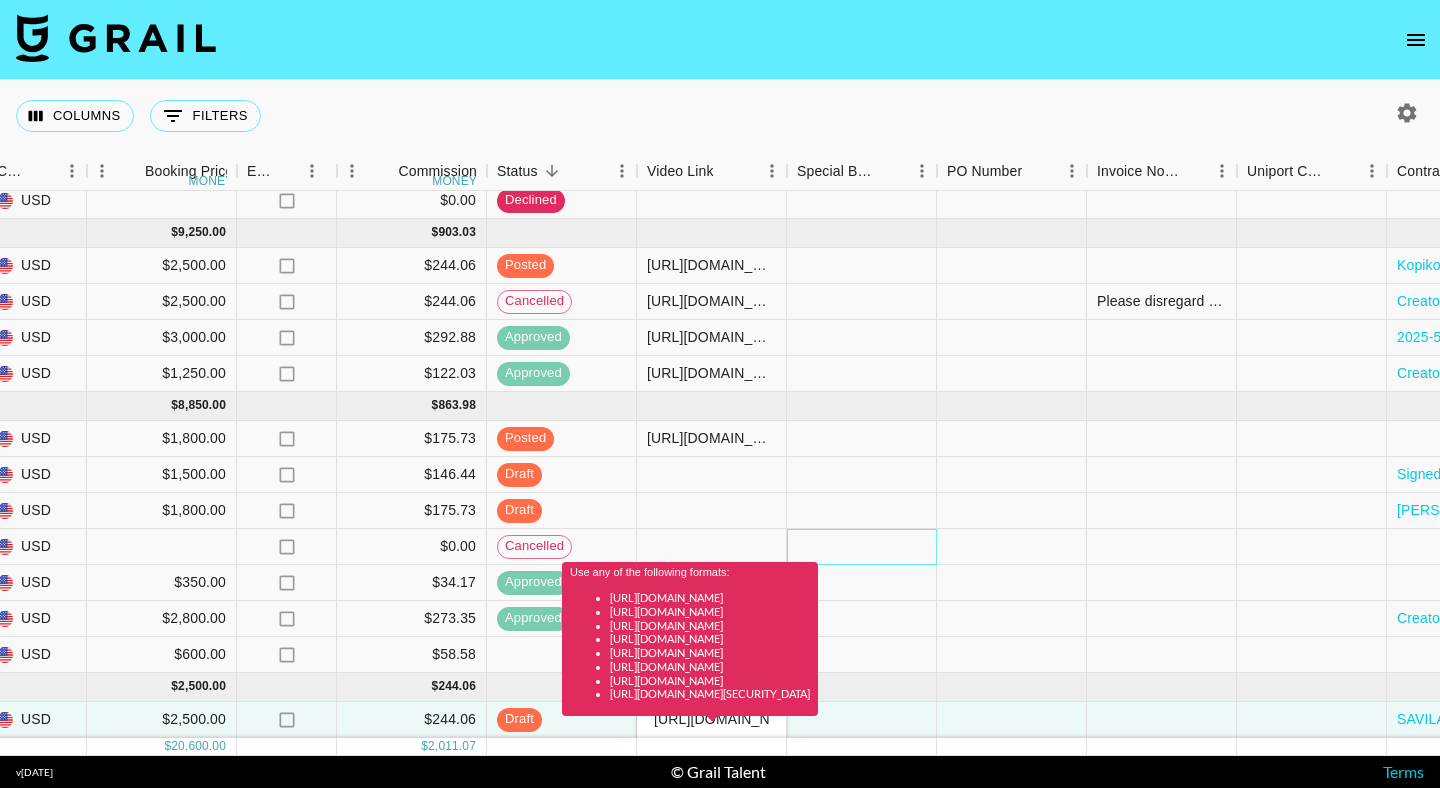 click at bounding box center [862, 547] 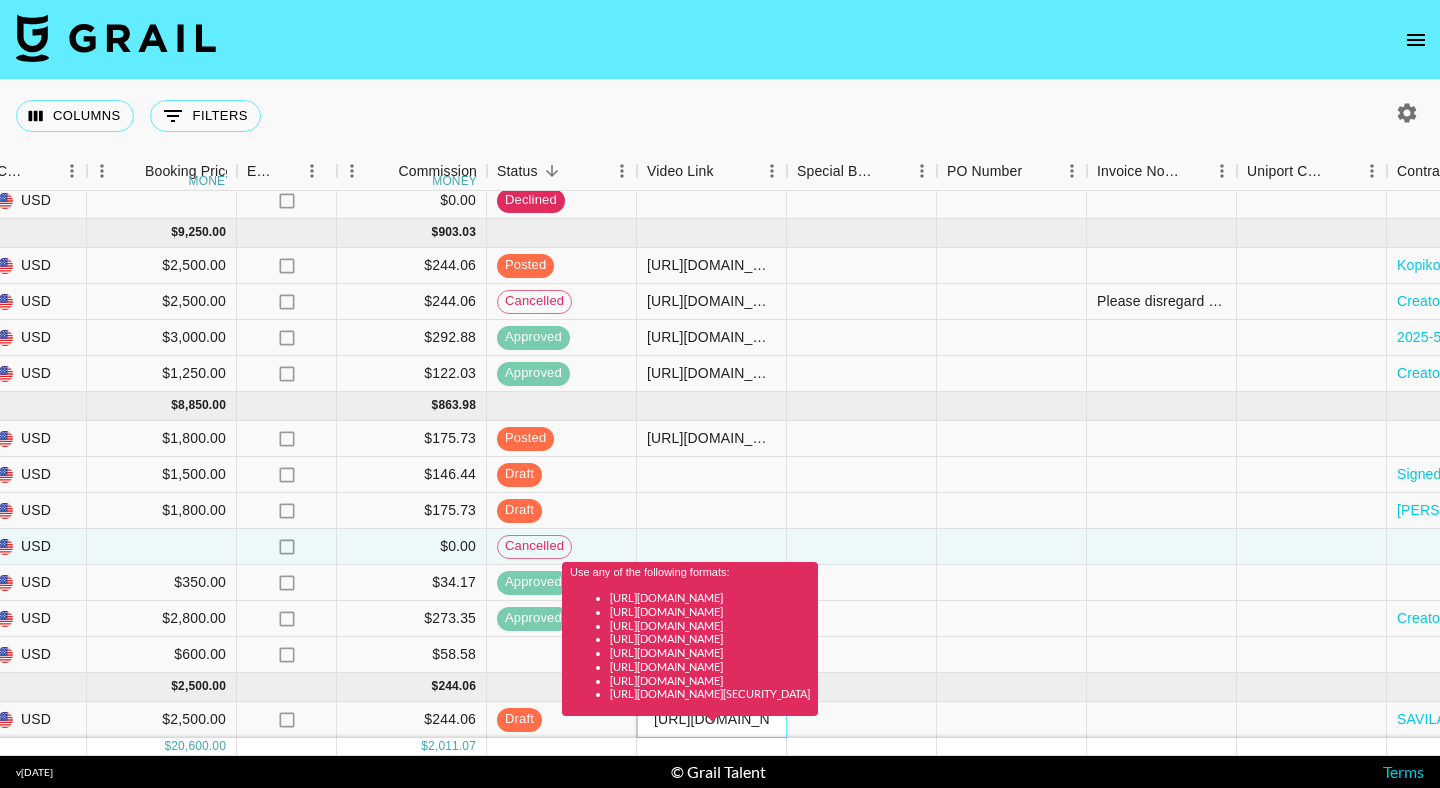 click on "Use any of the following formats: [URL][DOMAIN_NAME] [URL][DOMAIN_NAME] [URL][DOMAIN_NAME] [URL][DOMAIN_NAME] [URL][DOMAIN_NAME] [URL][DOMAIN_NAME] [URL][DOMAIN_NAME] [URL][DOMAIN_NAME][SECURITY_DATA]" at bounding box center [690, 646] 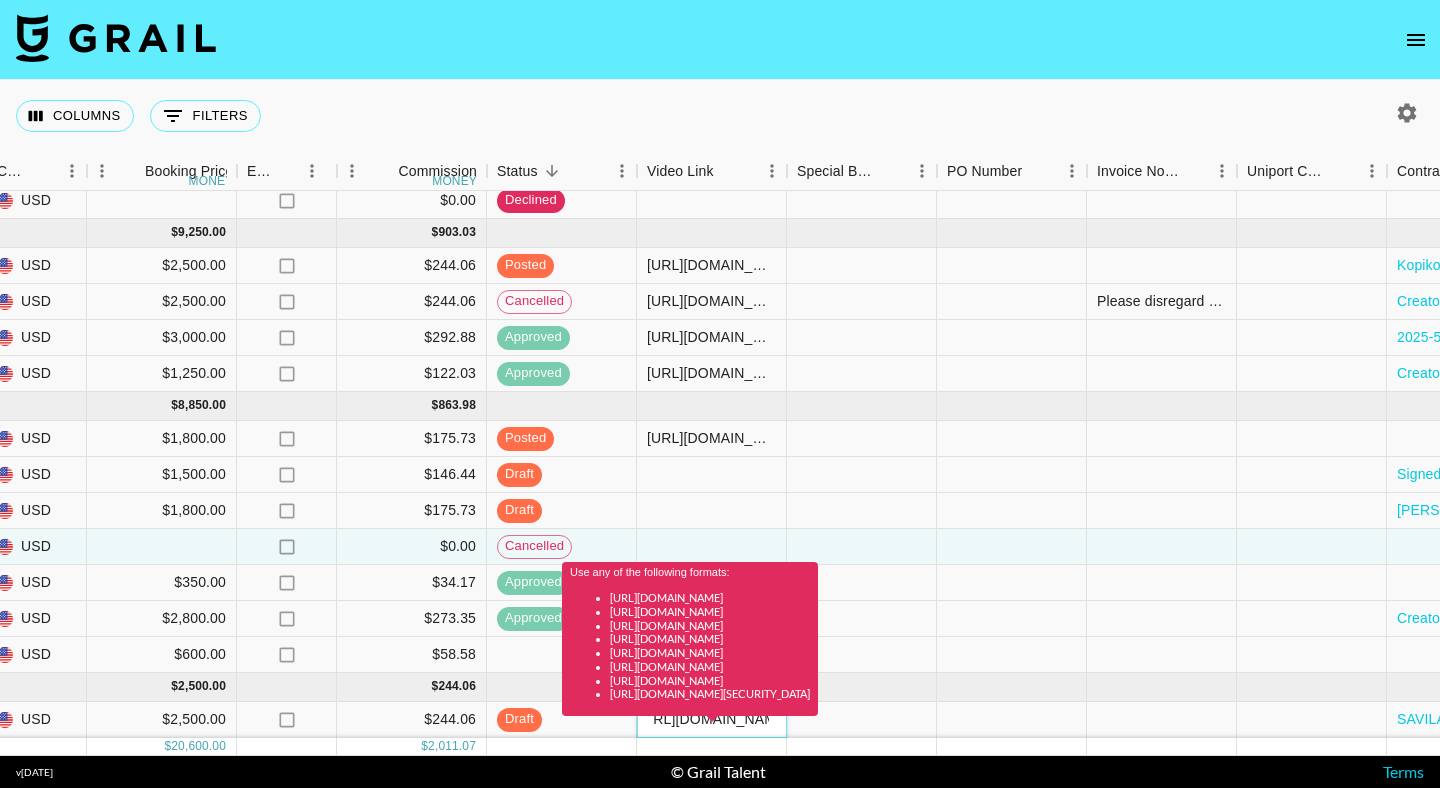 scroll, scrollTop: 0, scrollLeft: 0, axis: both 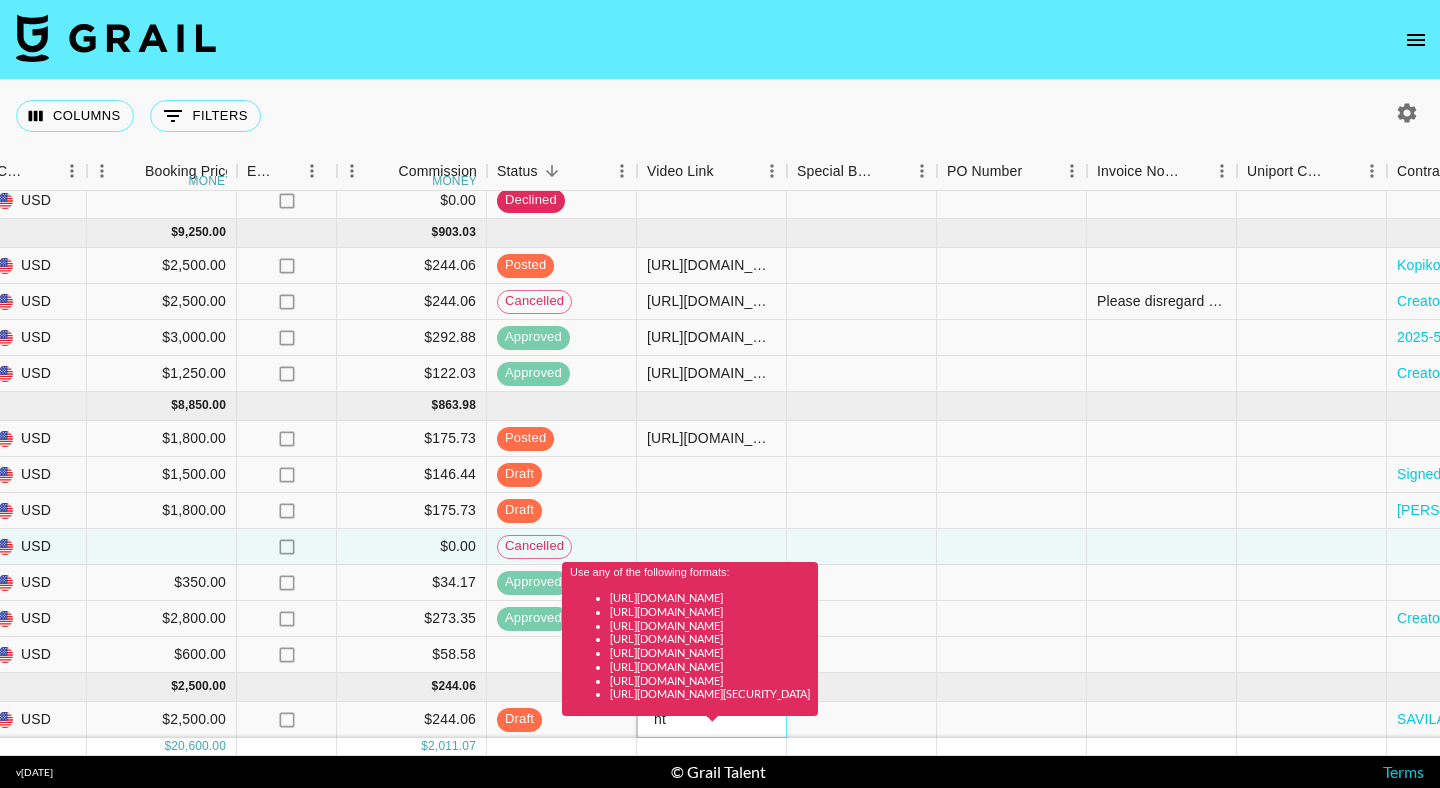 type on "h" 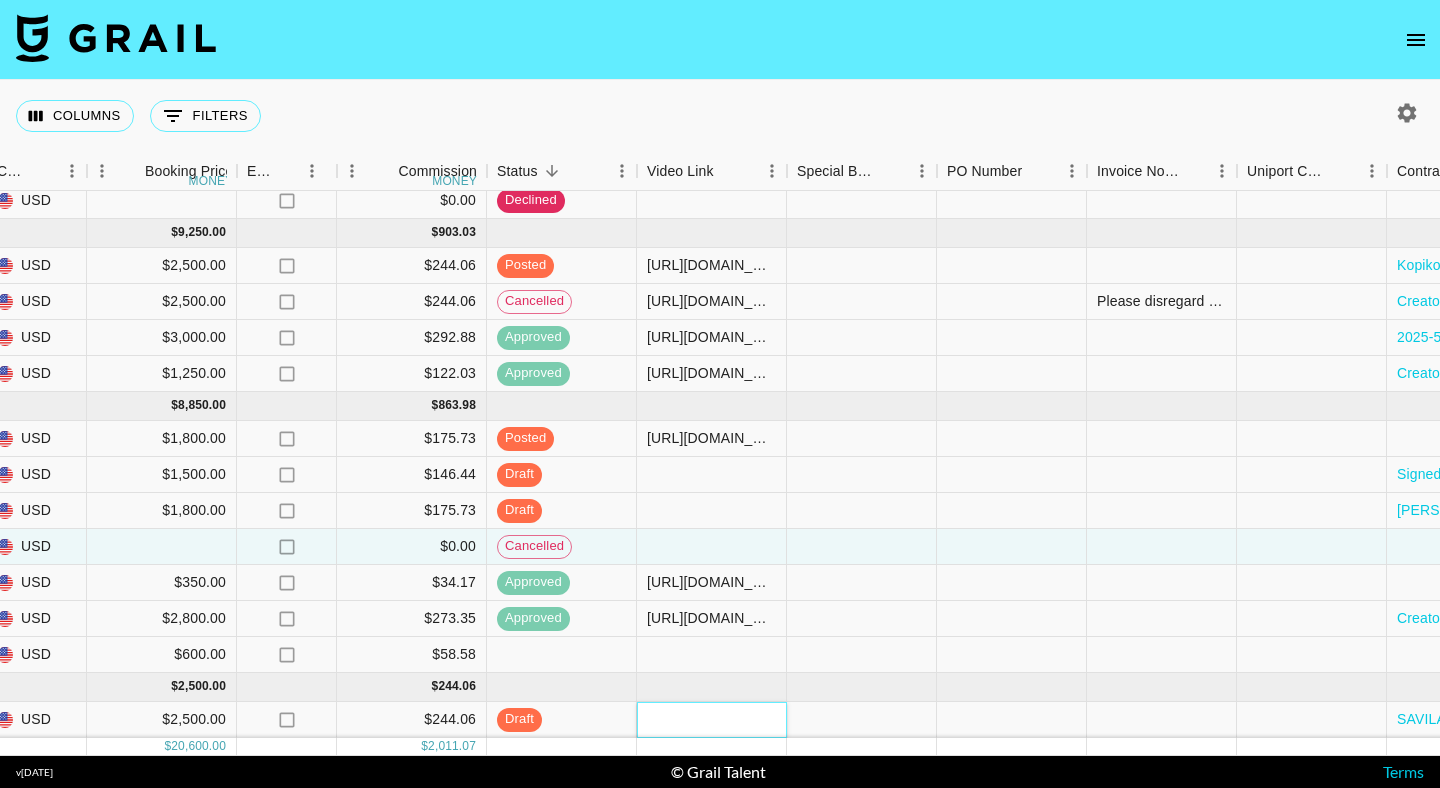 type 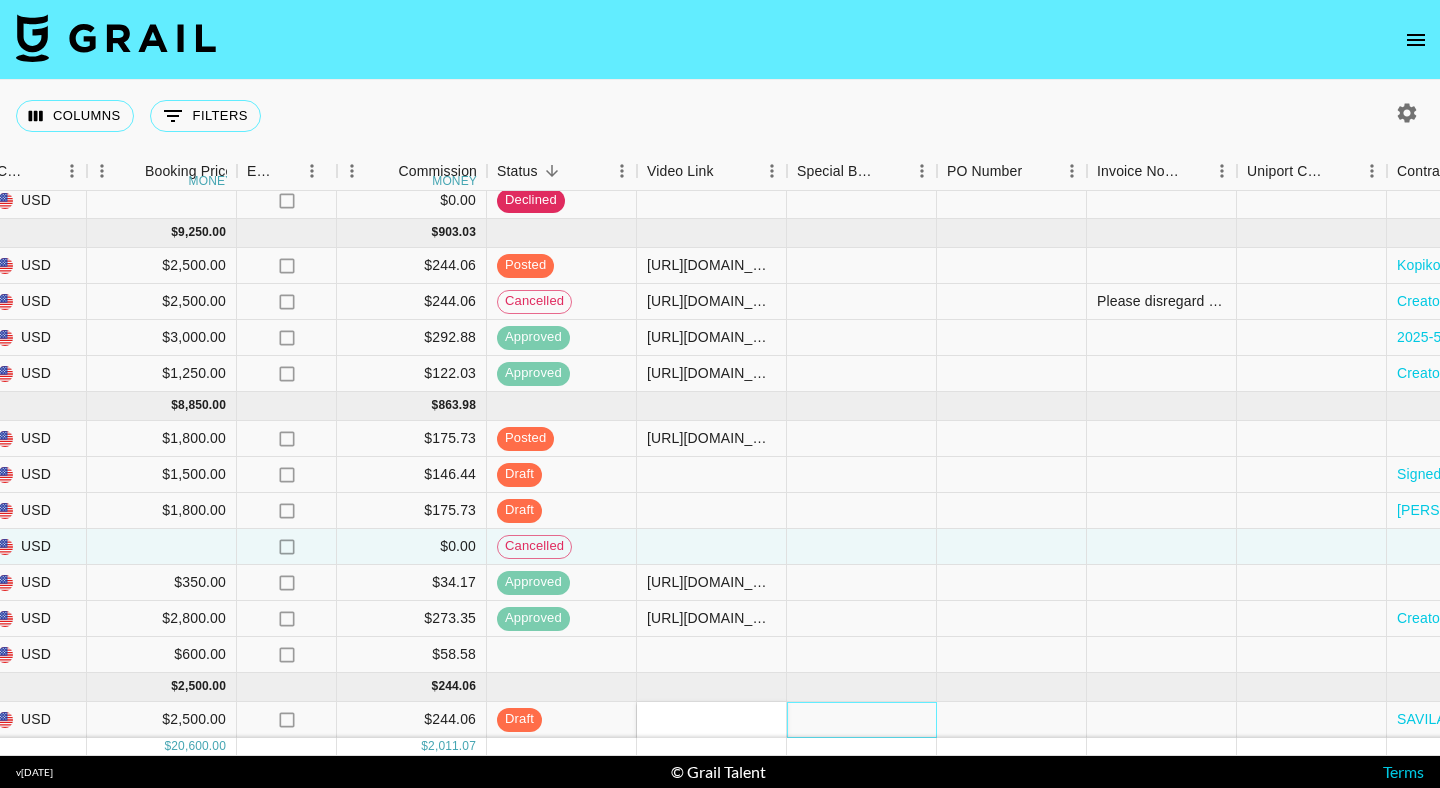 click at bounding box center [862, 720] 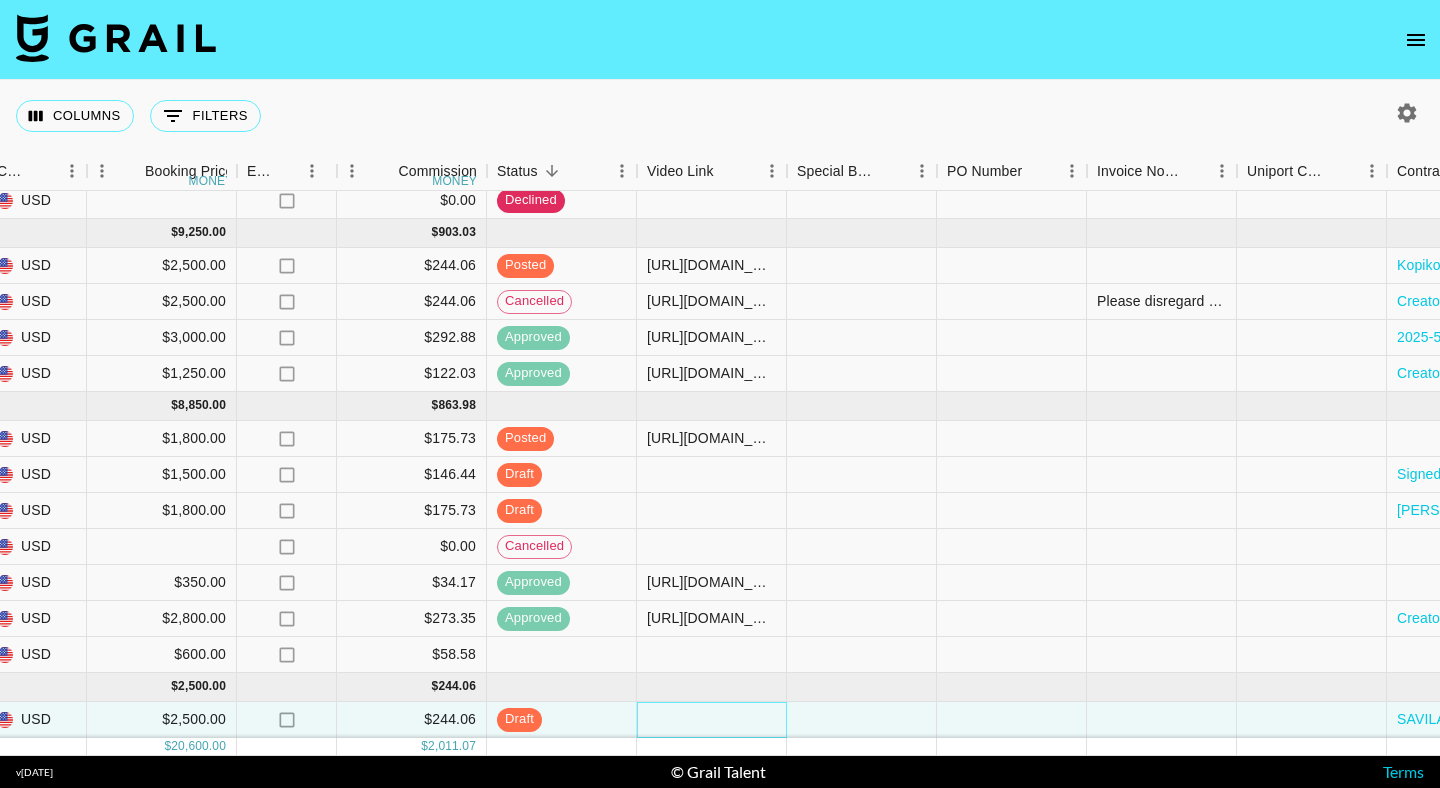 click at bounding box center [712, 720] 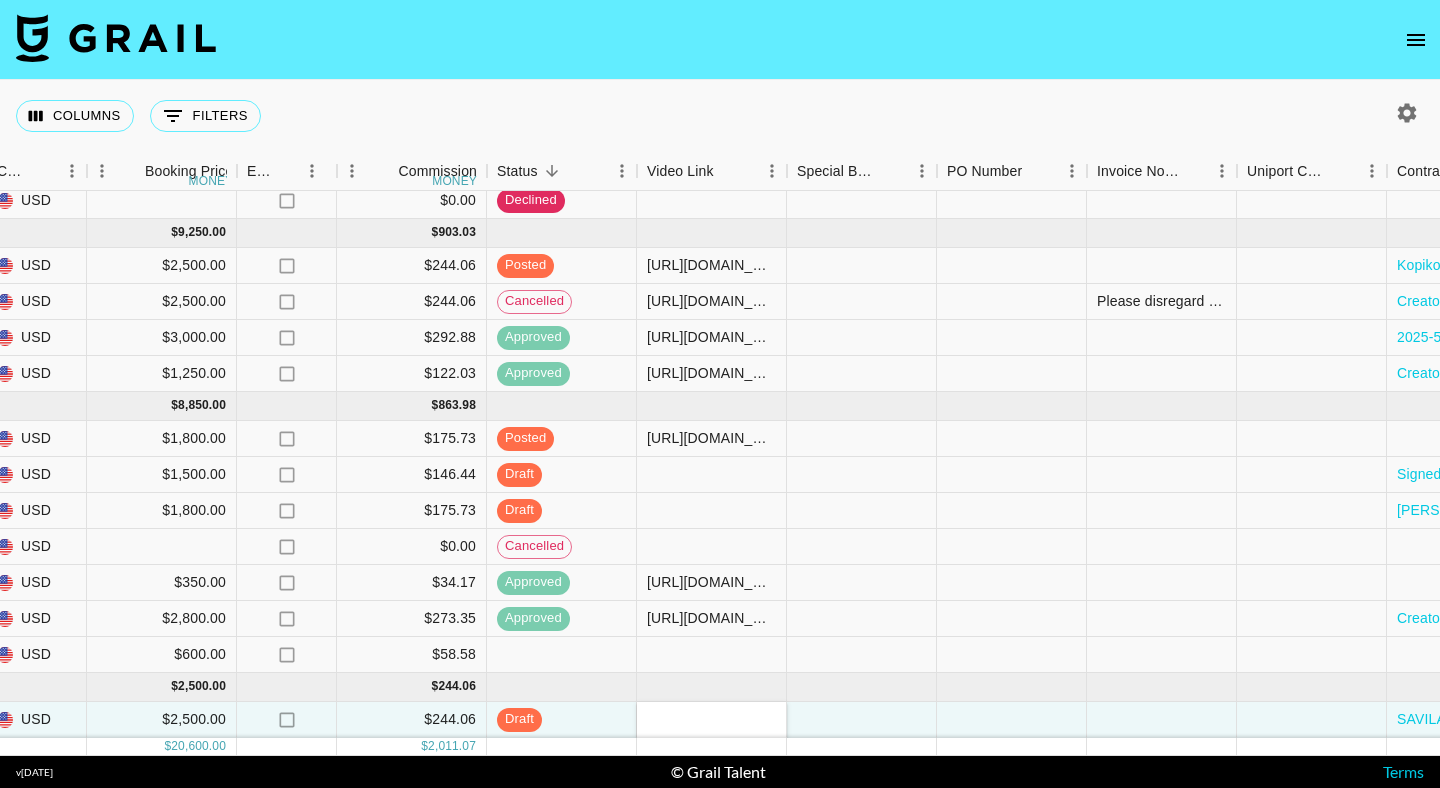click at bounding box center (711, 719) 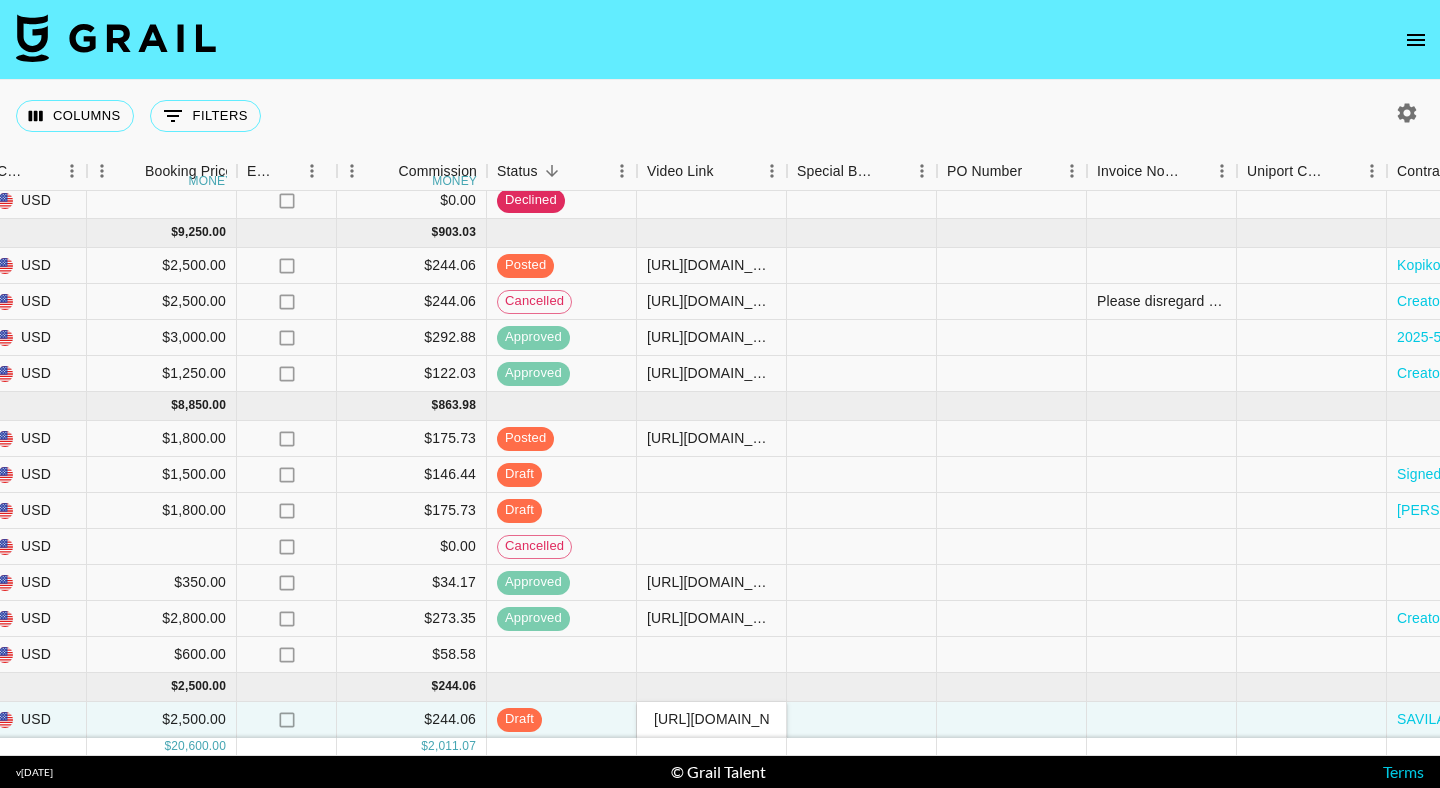 scroll, scrollTop: 0, scrollLeft: 224, axis: horizontal 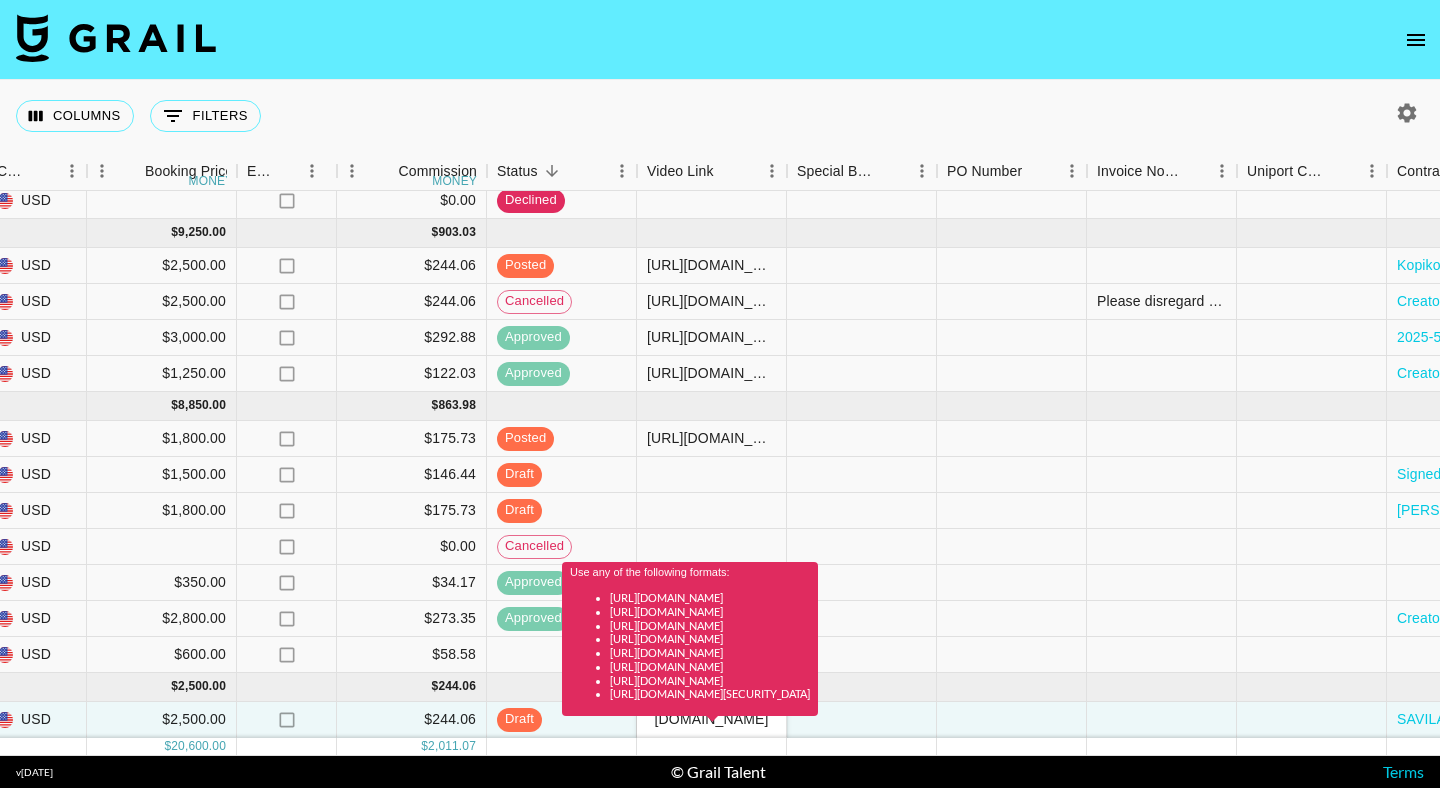 type on "[URL][DOMAIN_NAME]" 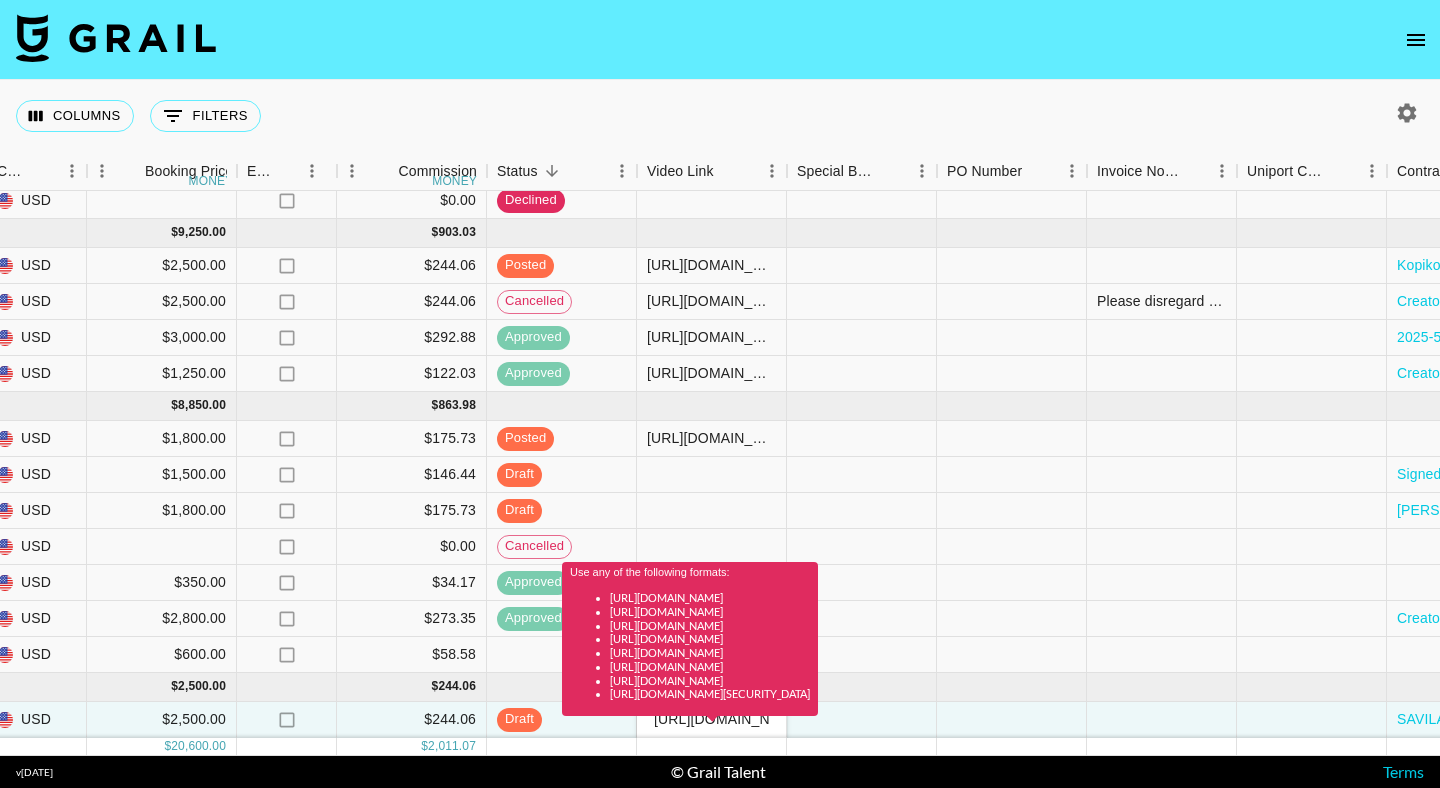 click on "Use any of the following formats: [URL][DOMAIN_NAME] [URL][DOMAIN_NAME] [URL][DOMAIN_NAME] [URL][DOMAIN_NAME] [URL][DOMAIN_NAME] [URL][DOMAIN_NAME] [URL][DOMAIN_NAME] [URL][DOMAIN_NAME][SECURITY_DATA]" at bounding box center [690, 646] 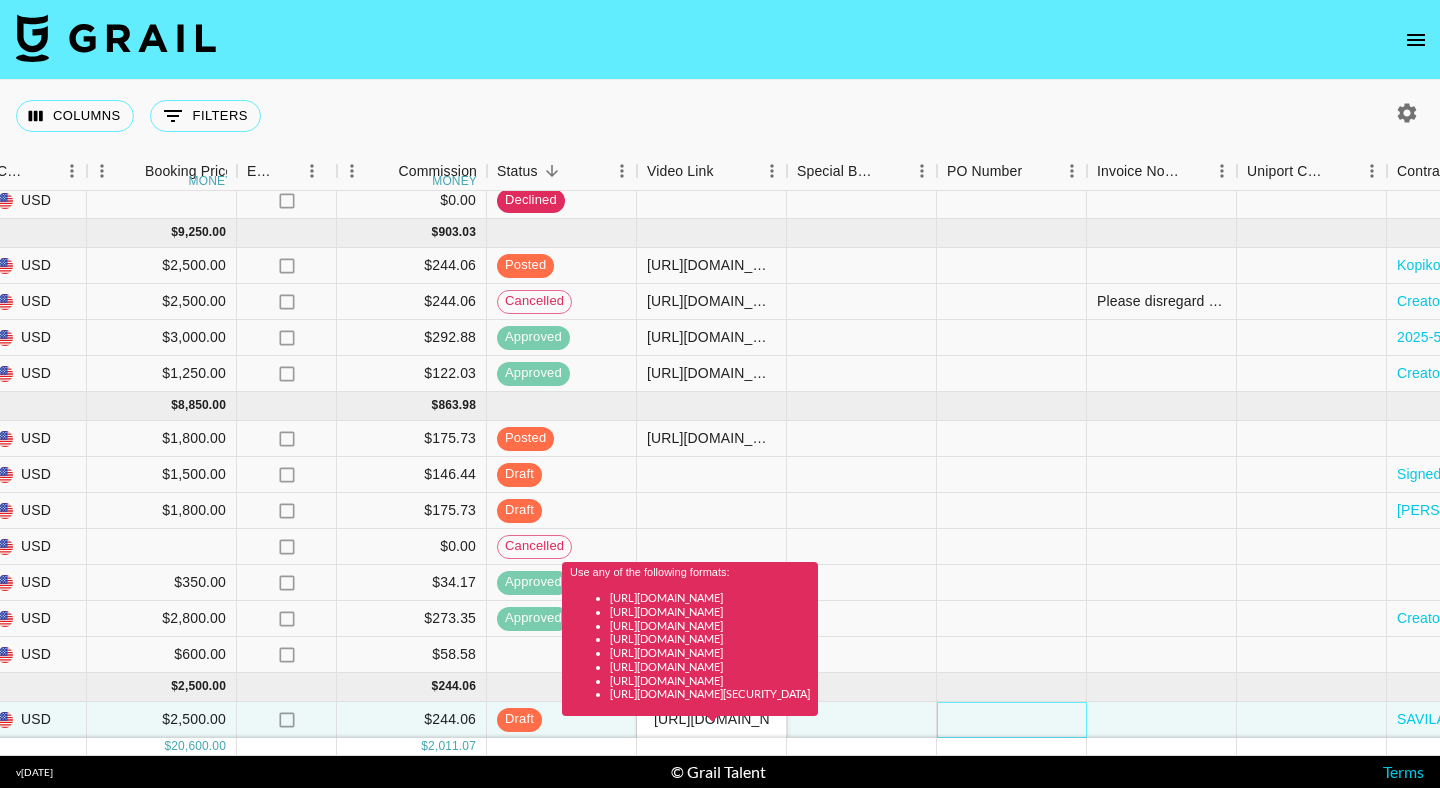 click at bounding box center (1012, 720) 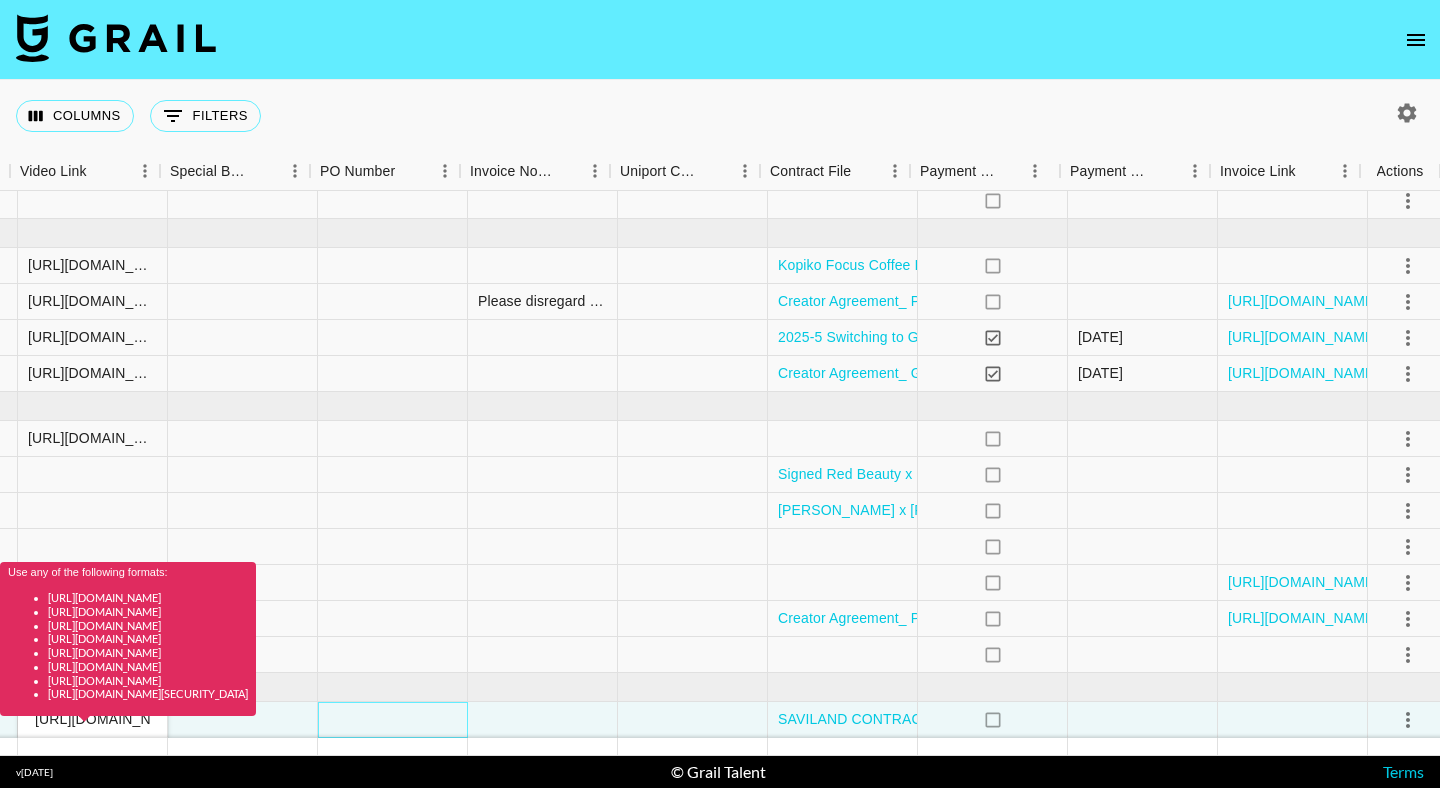 scroll, scrollTop: 37, scrollLeft: 1780, axis: both 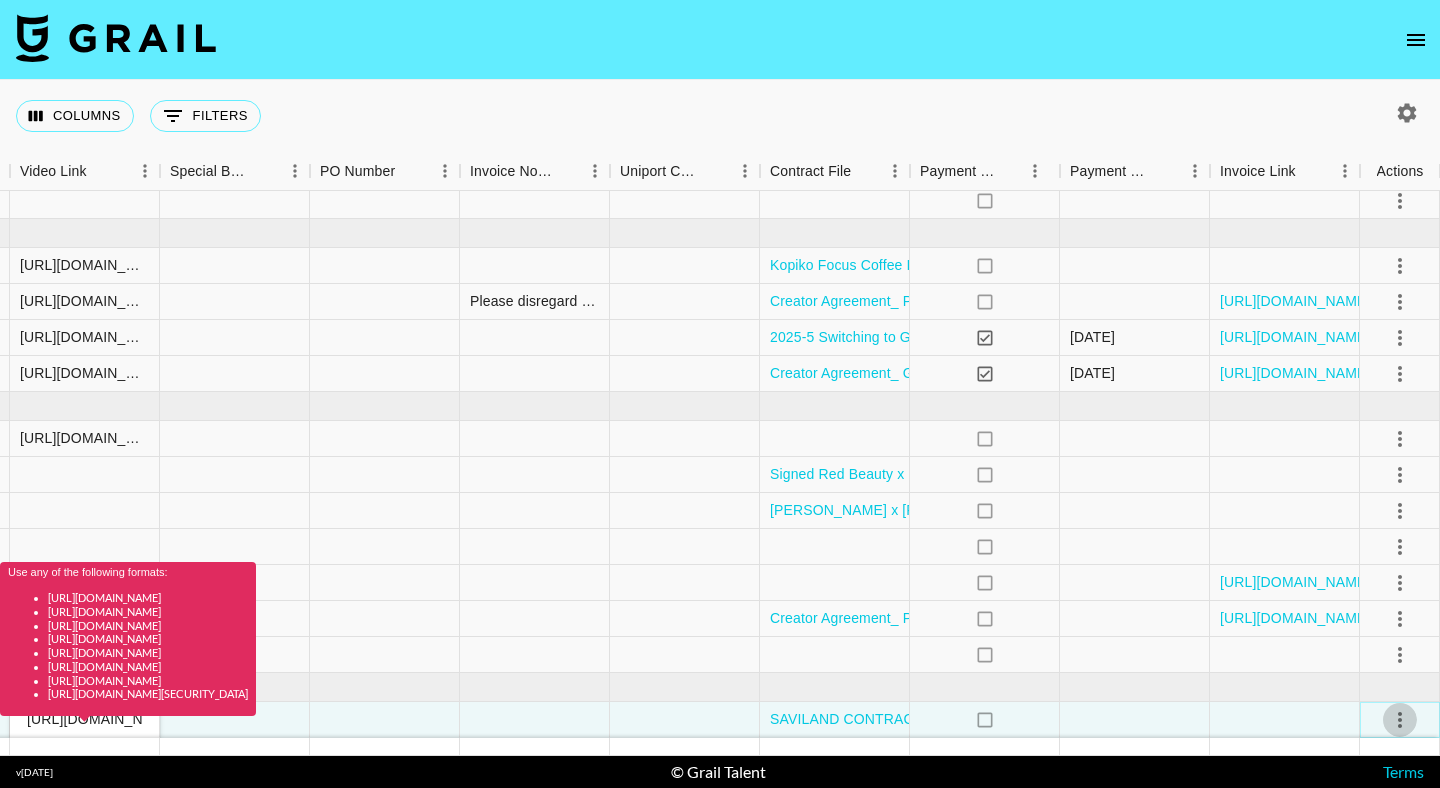 click 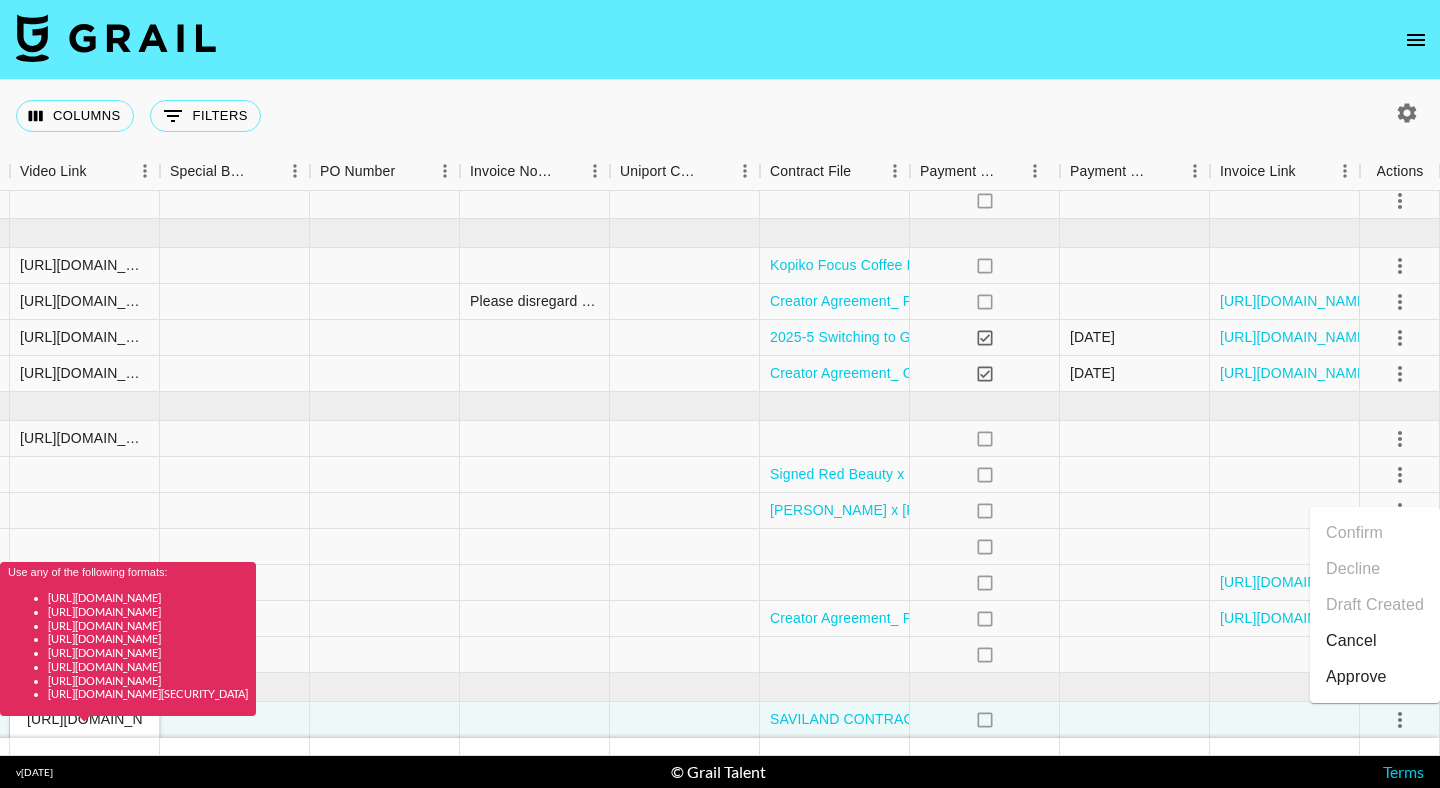 click on "Approve" at bounding box center (1356, 677) 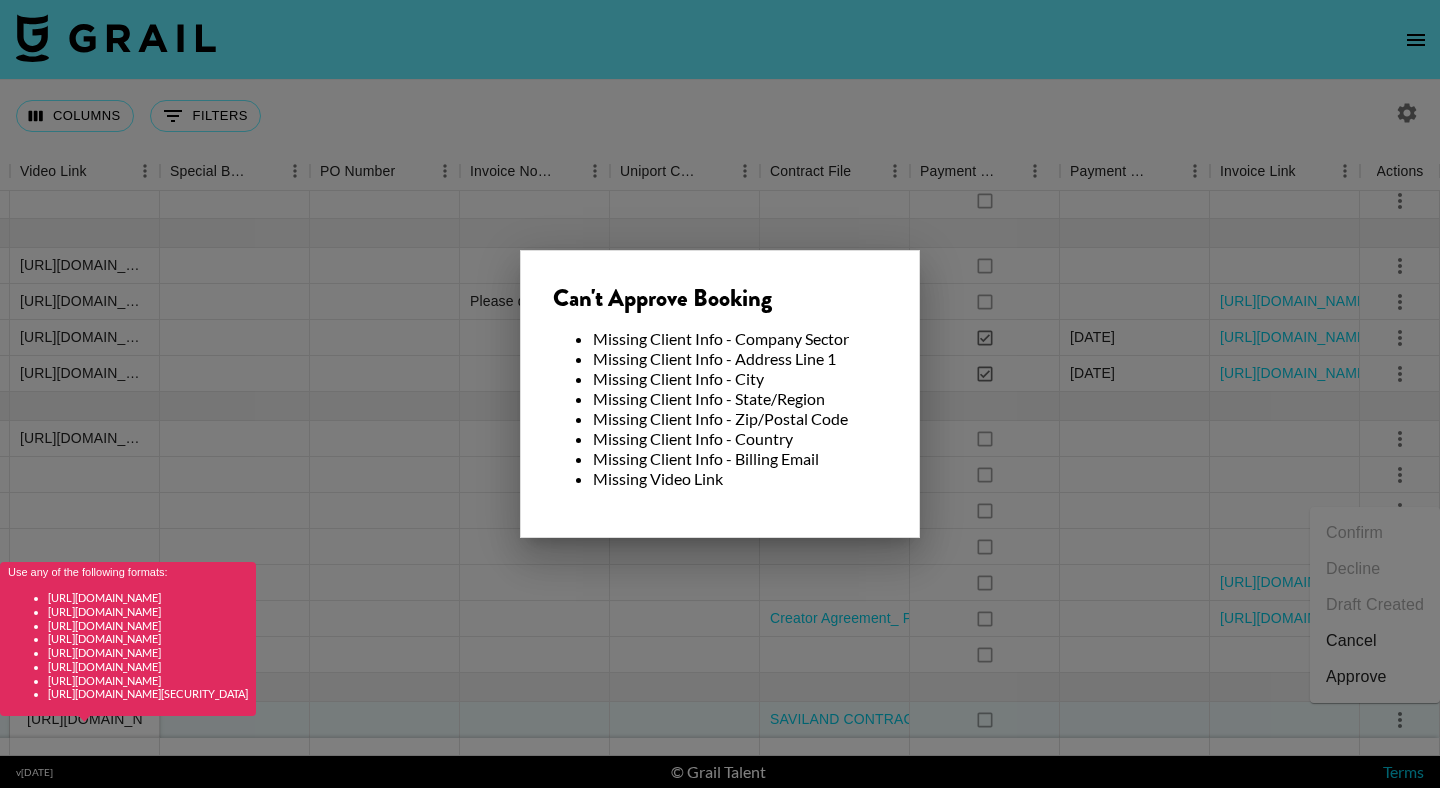 click at bounding box center (720, 394) 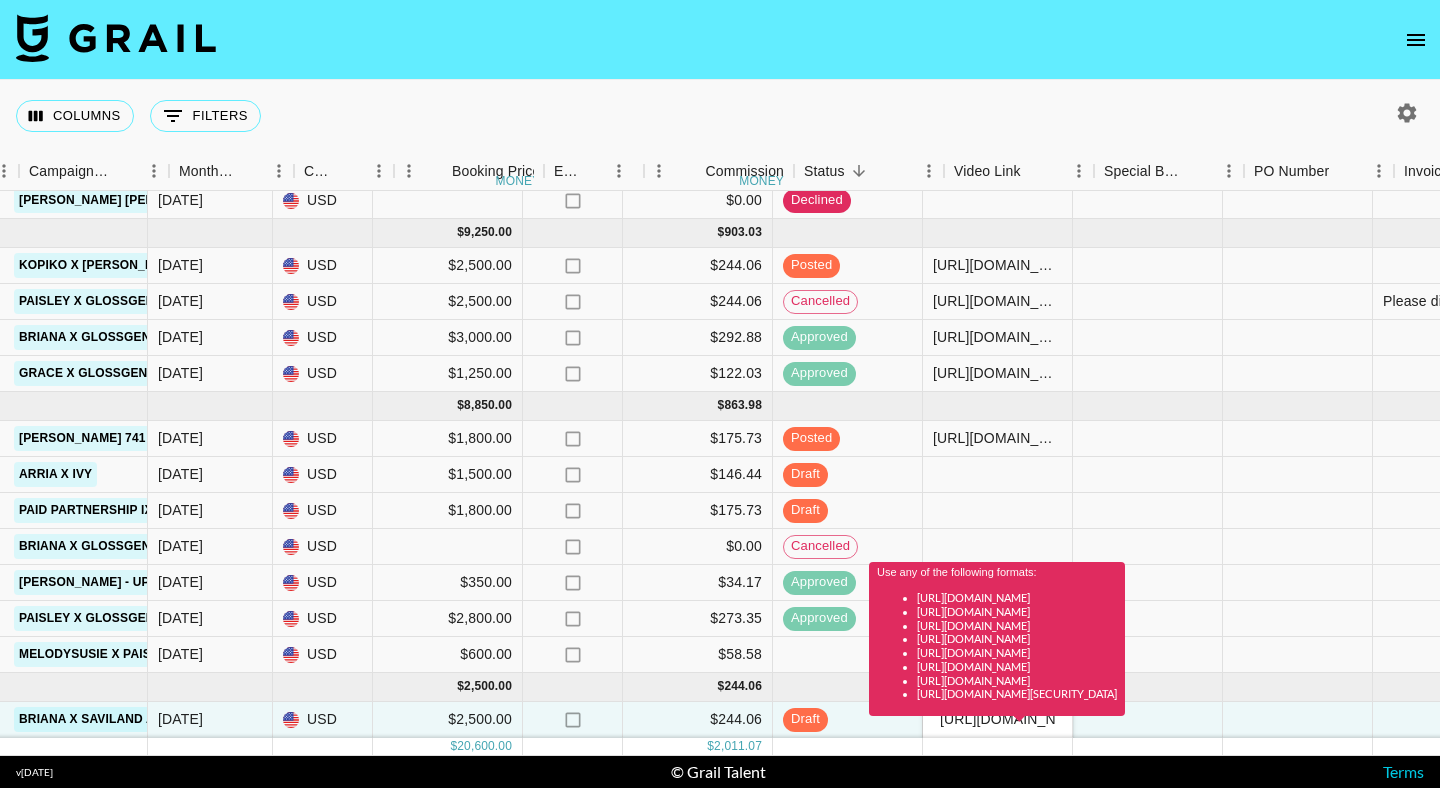 scroll, scrollTop: 37, scrollLeft: 785, axis: both 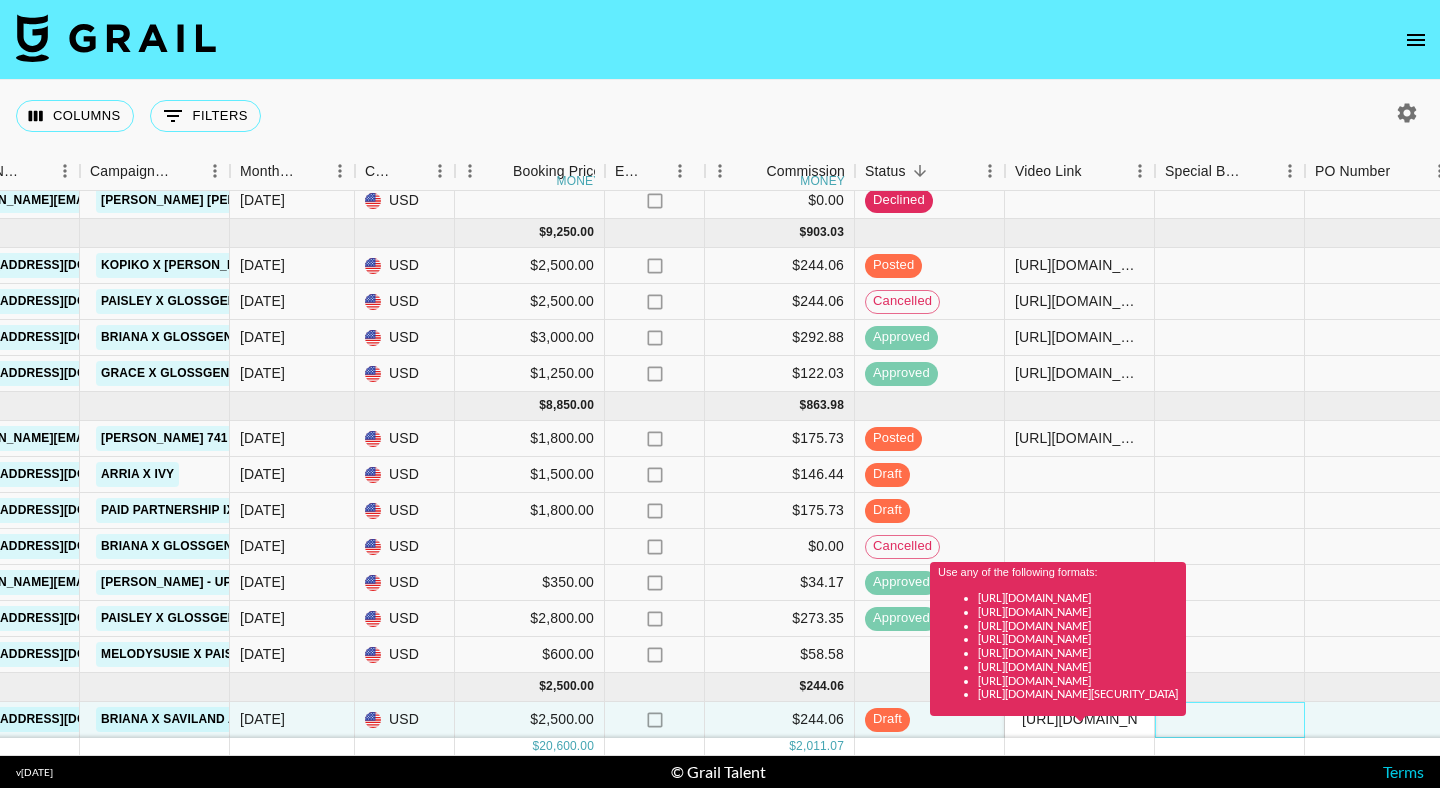 click at bounding box center (1230, 720) 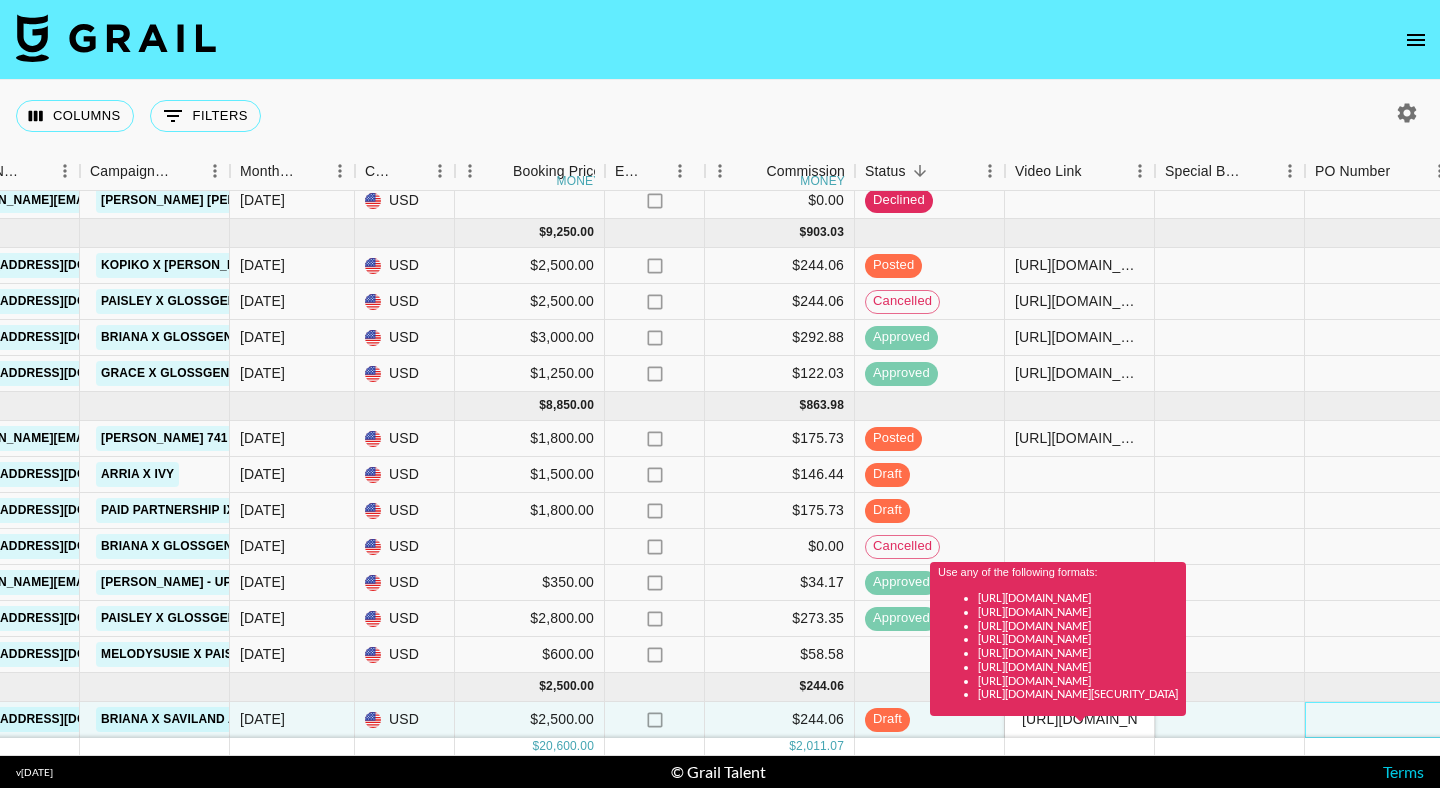 click at bounding box center [1380, 720] 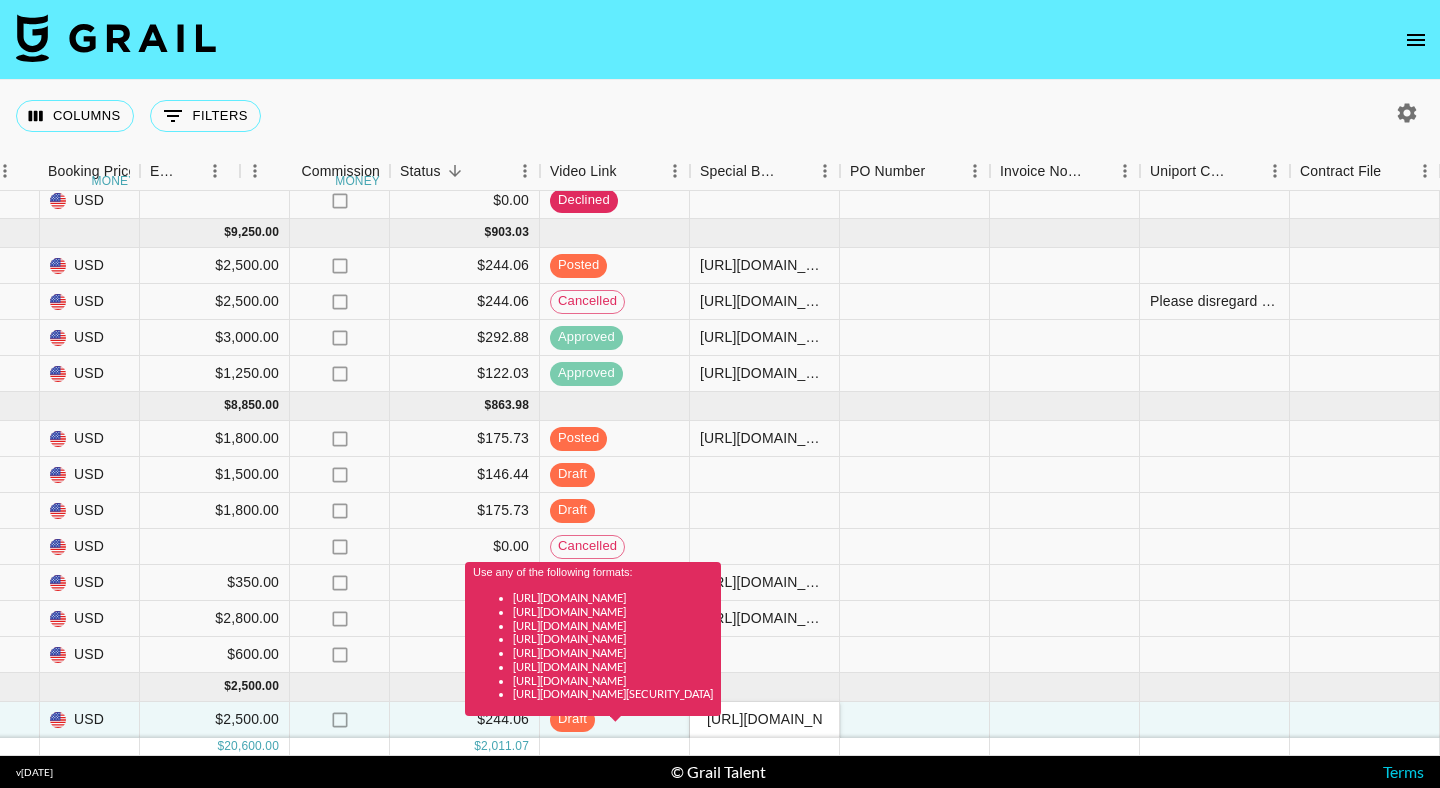scroll, scrollTop: 37, scrollLeft: 1250, axis: both 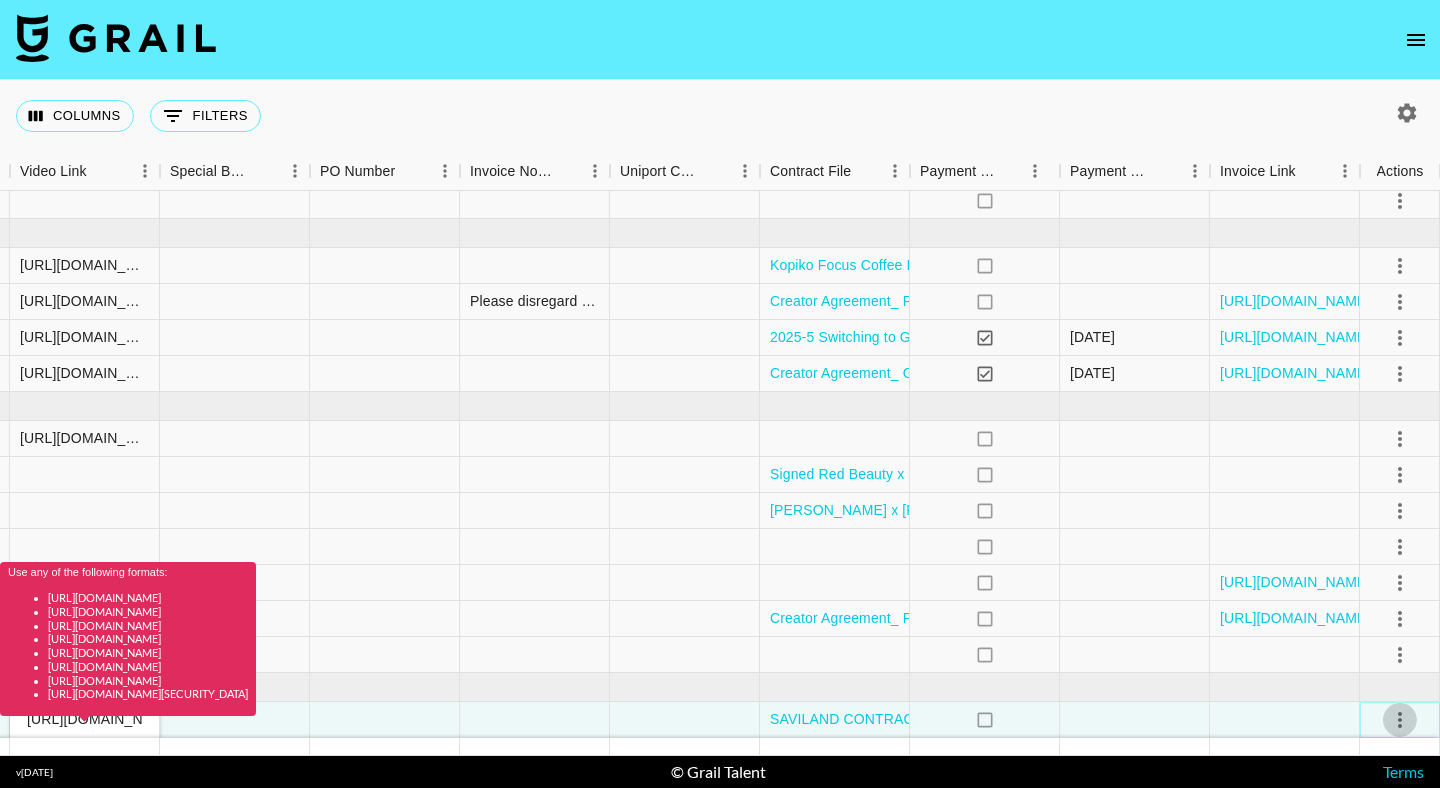 type 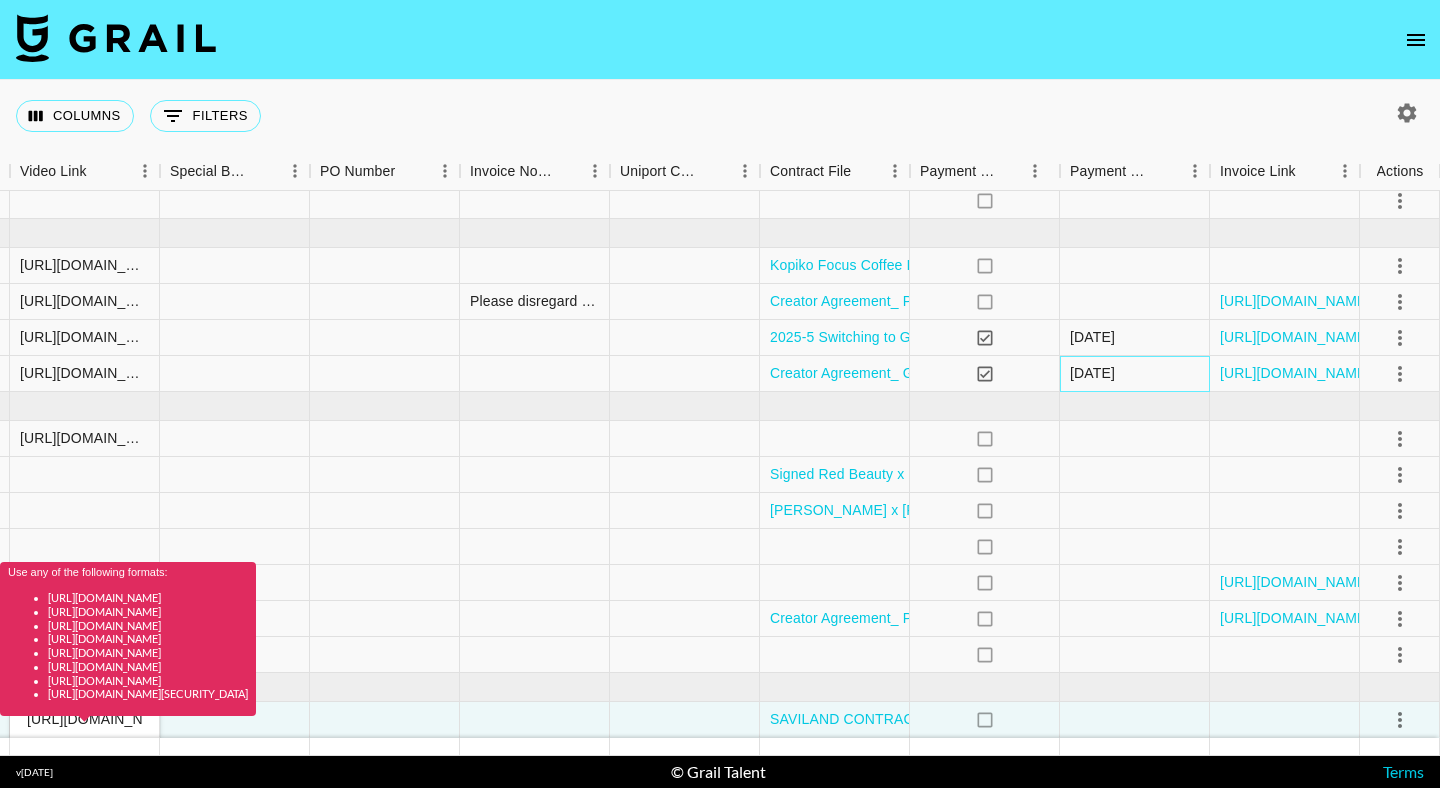 click on "[DATE]" at bounding box center [1135, 374] 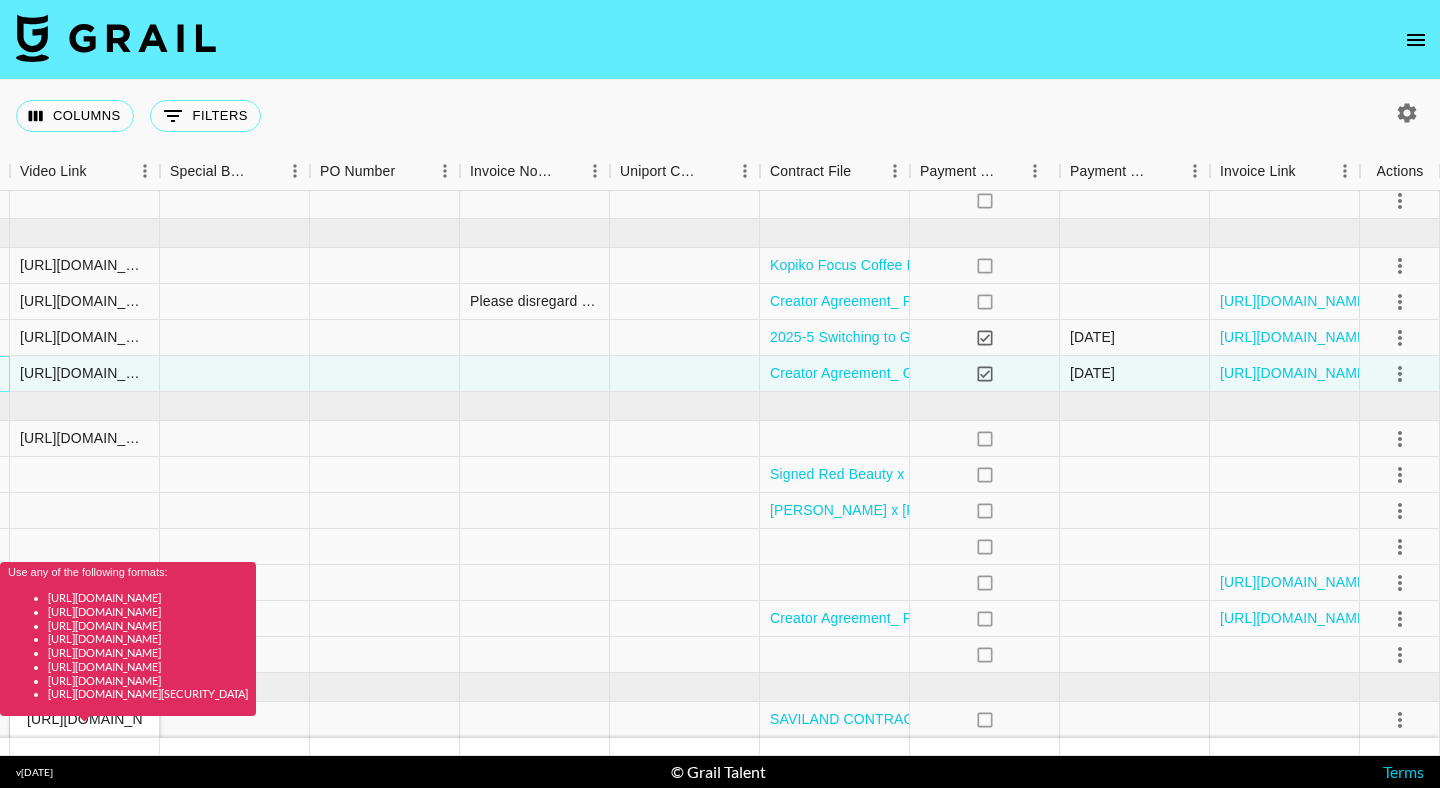 scroll, scrollTop: 37, scrollLeft: 1640, axis: both 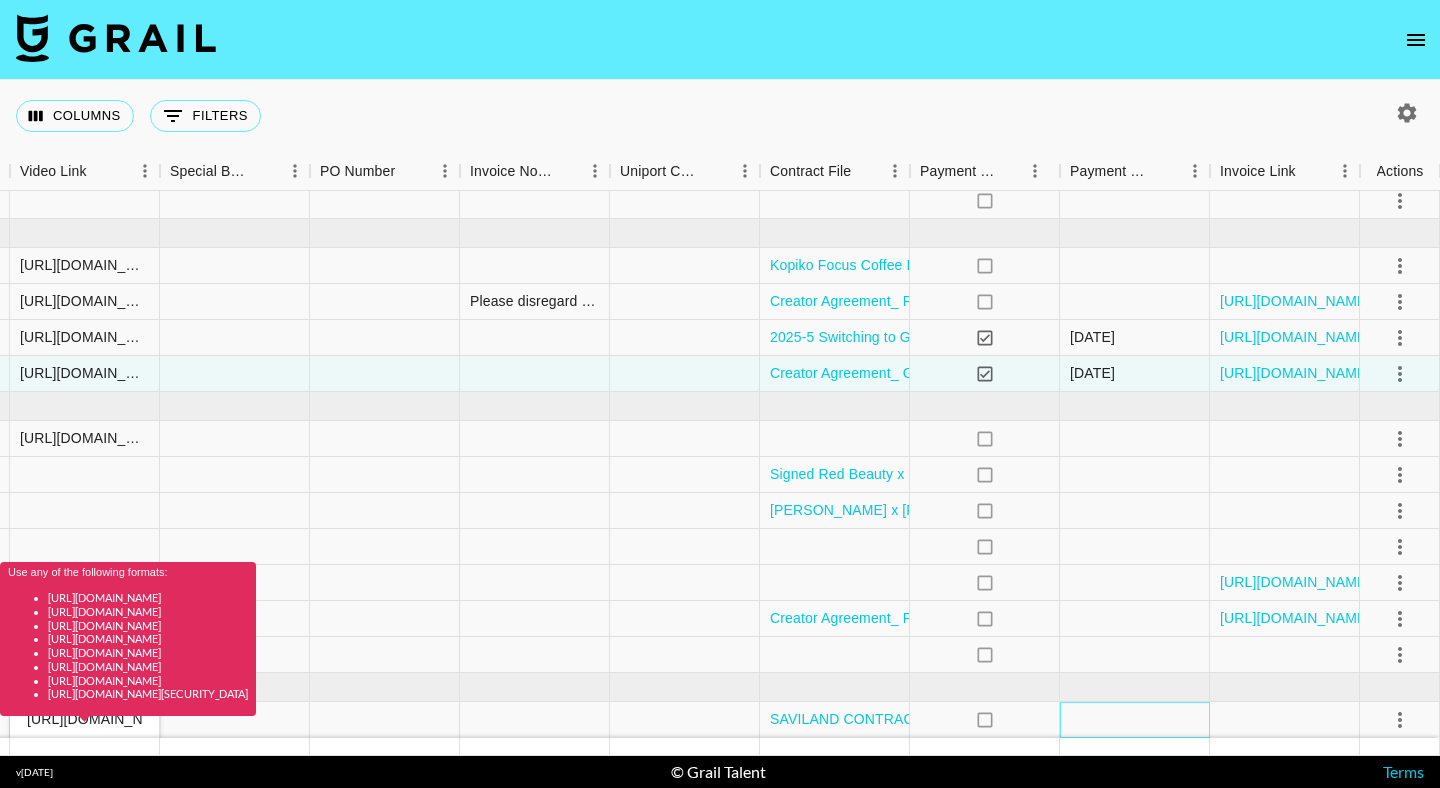 click at bounding box center [1135, 720] 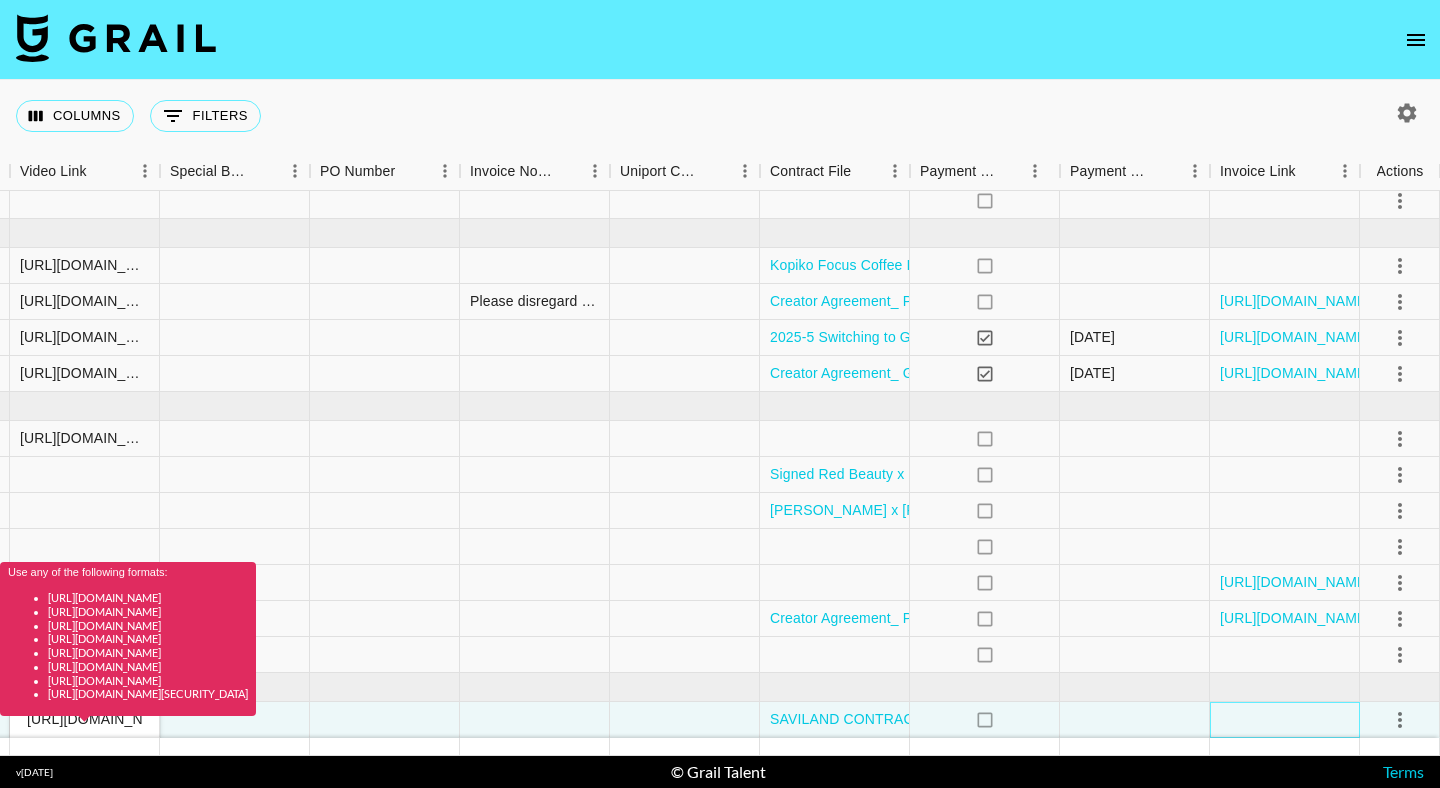 click at bounding box center [1285, 720] 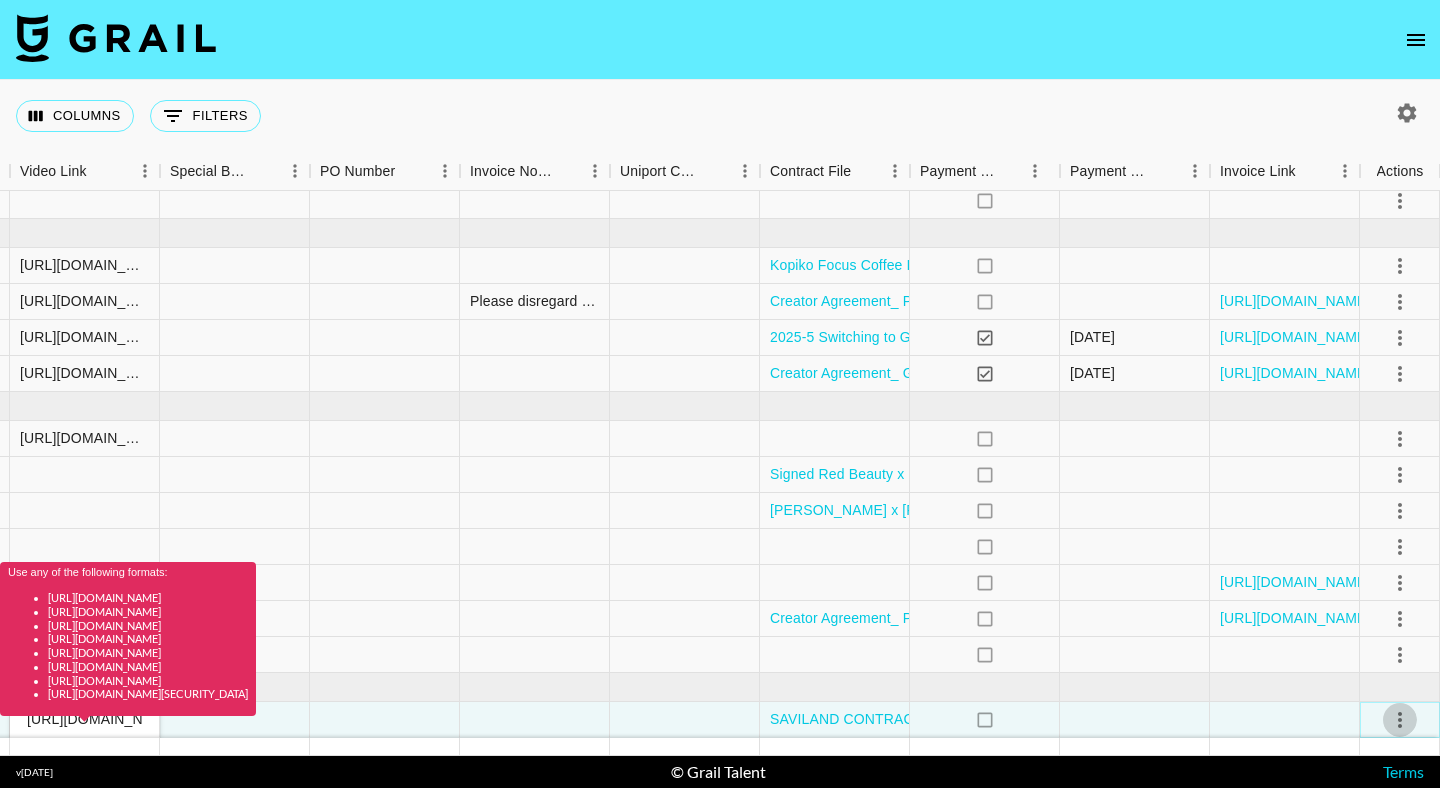 click 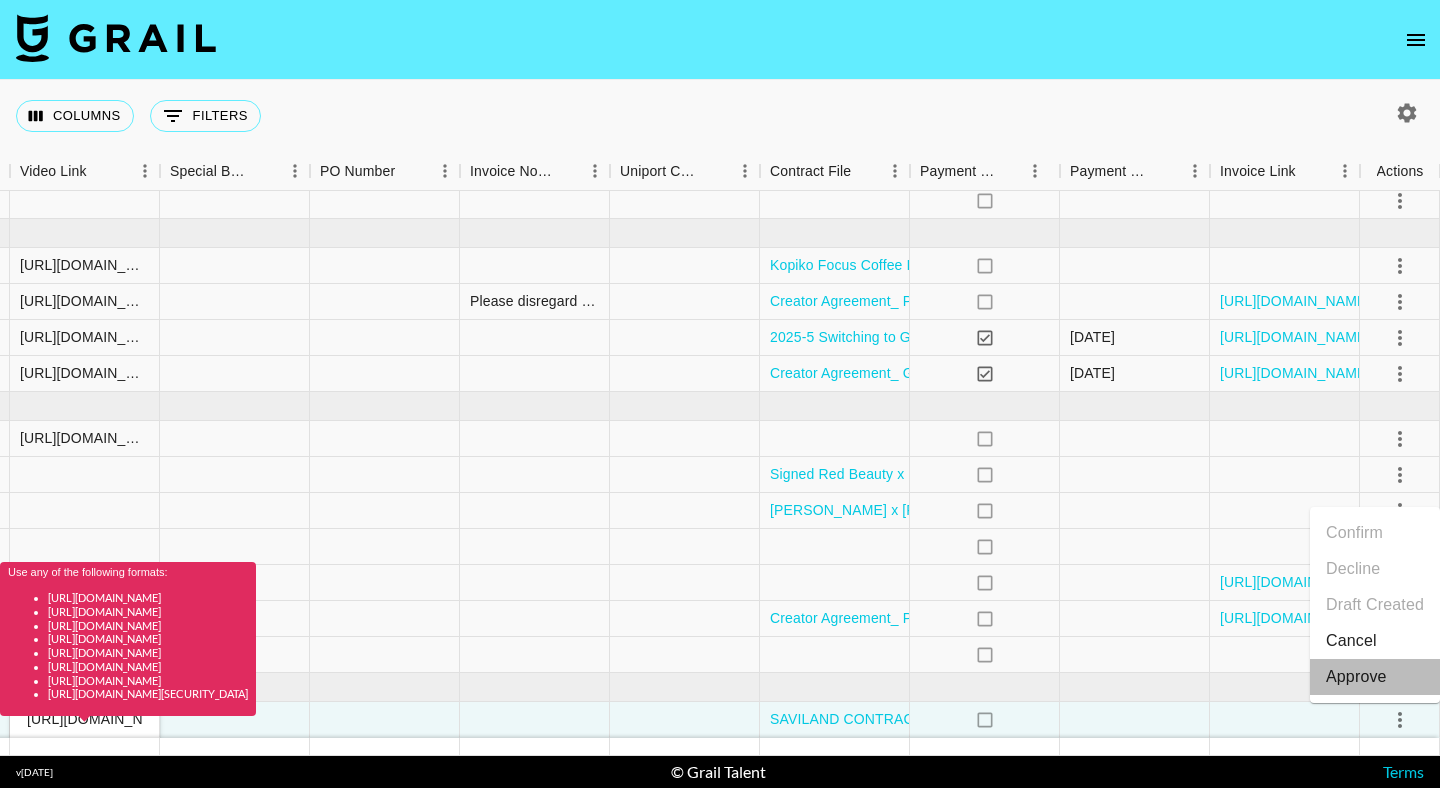 click on "Approve" at bounding box center (1356, 677) 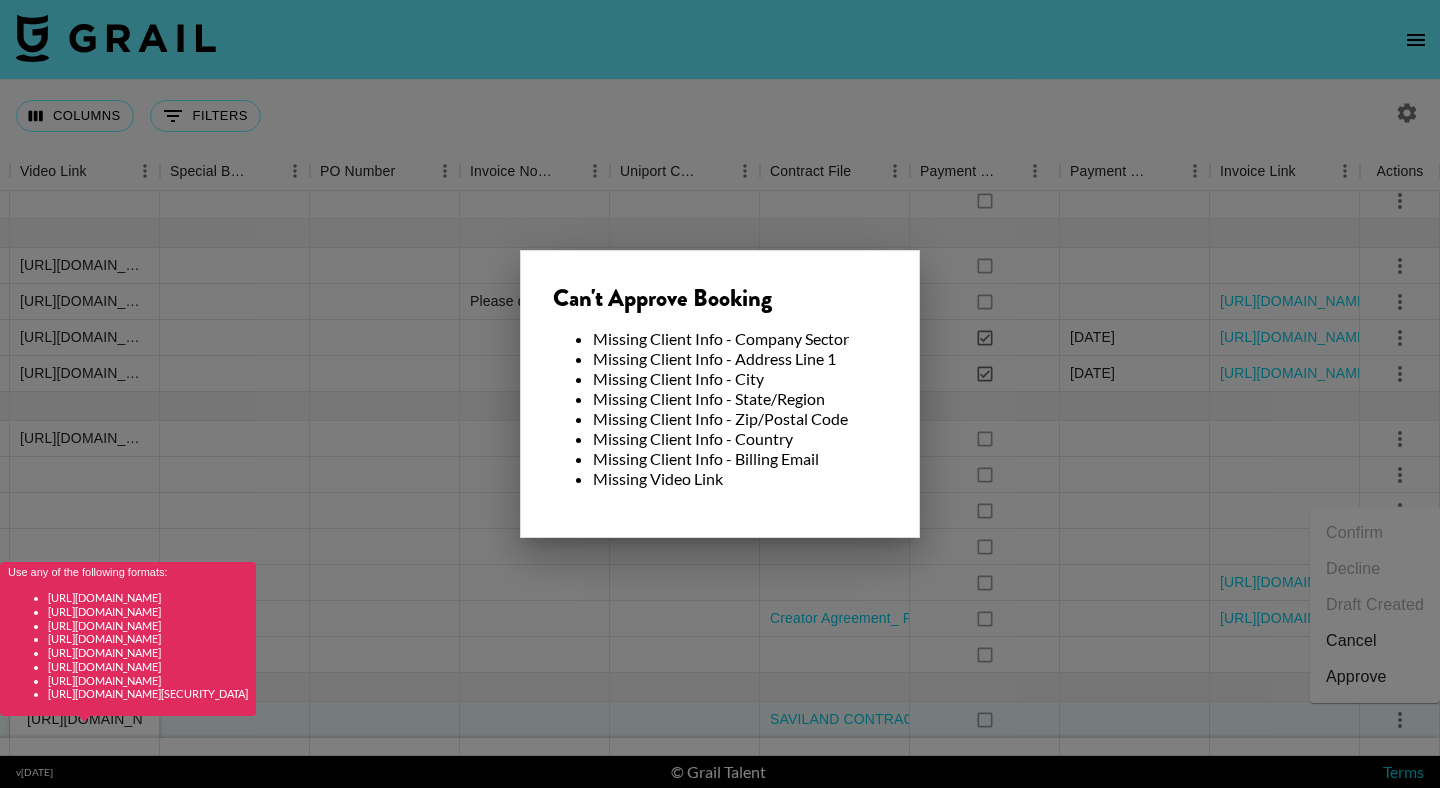 click at bounding box center (720, 394) 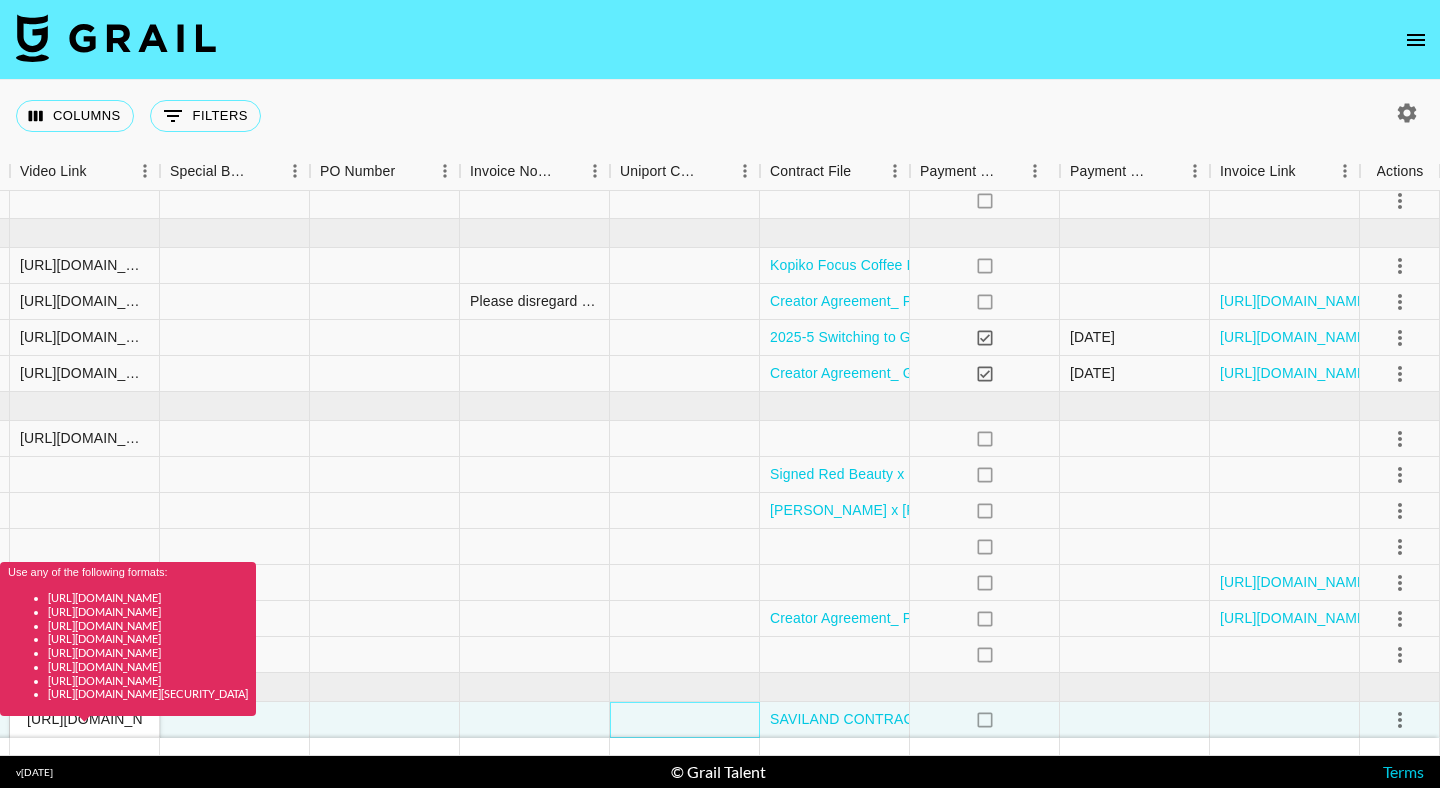 click at bounding box center (685, 720) 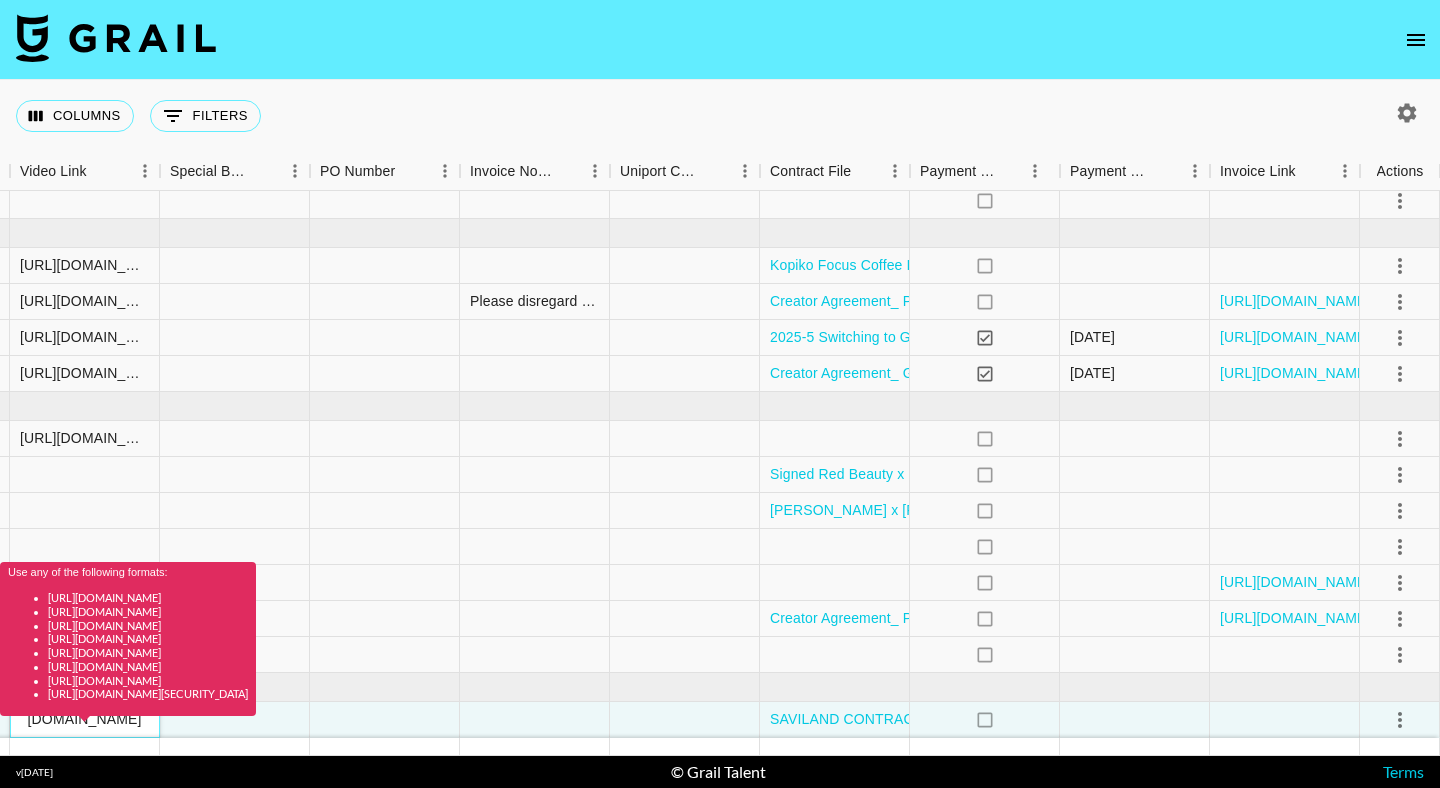scroll, scrollTop: 0, scrollLeft: 161, axis: horizontal 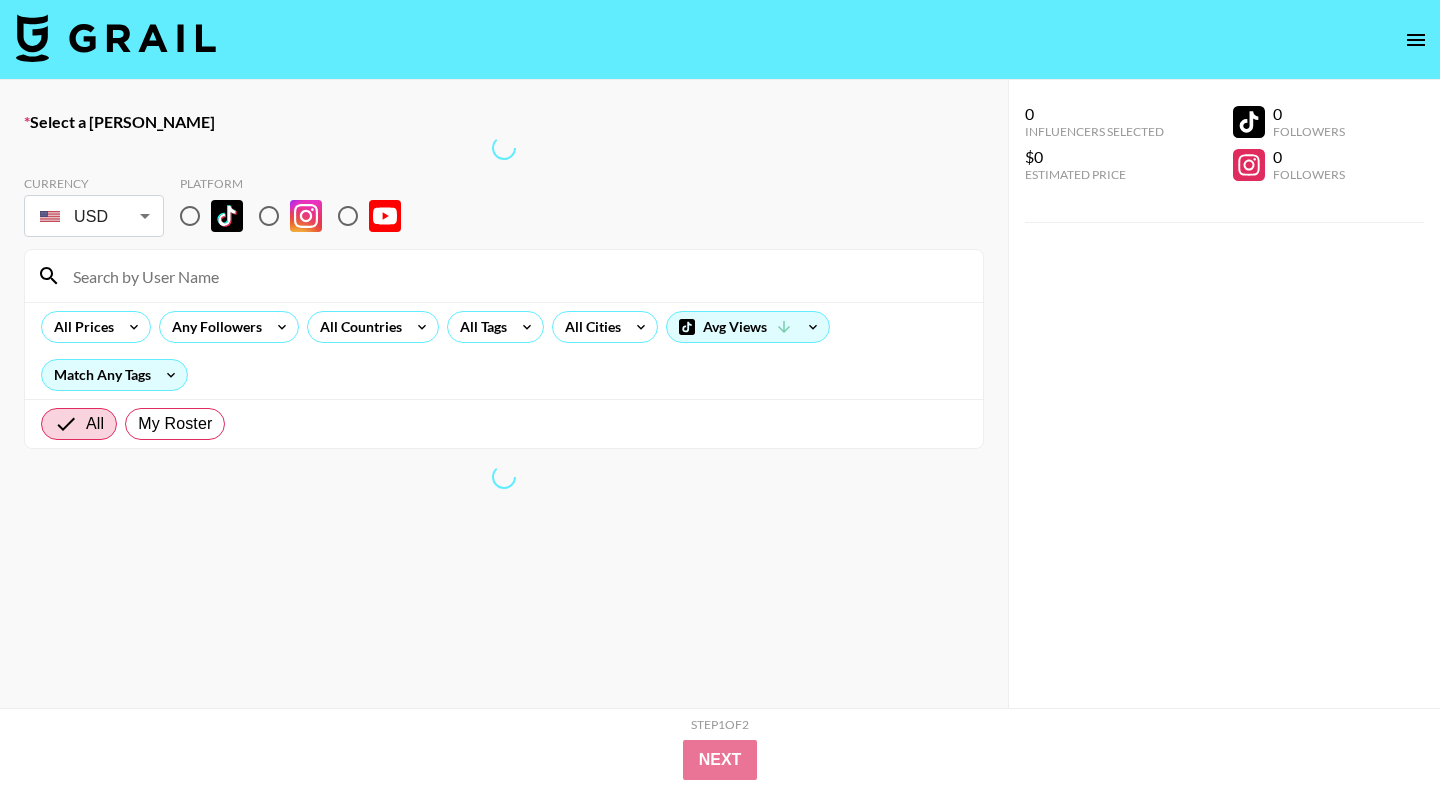 click at bounding box center [116, 38] 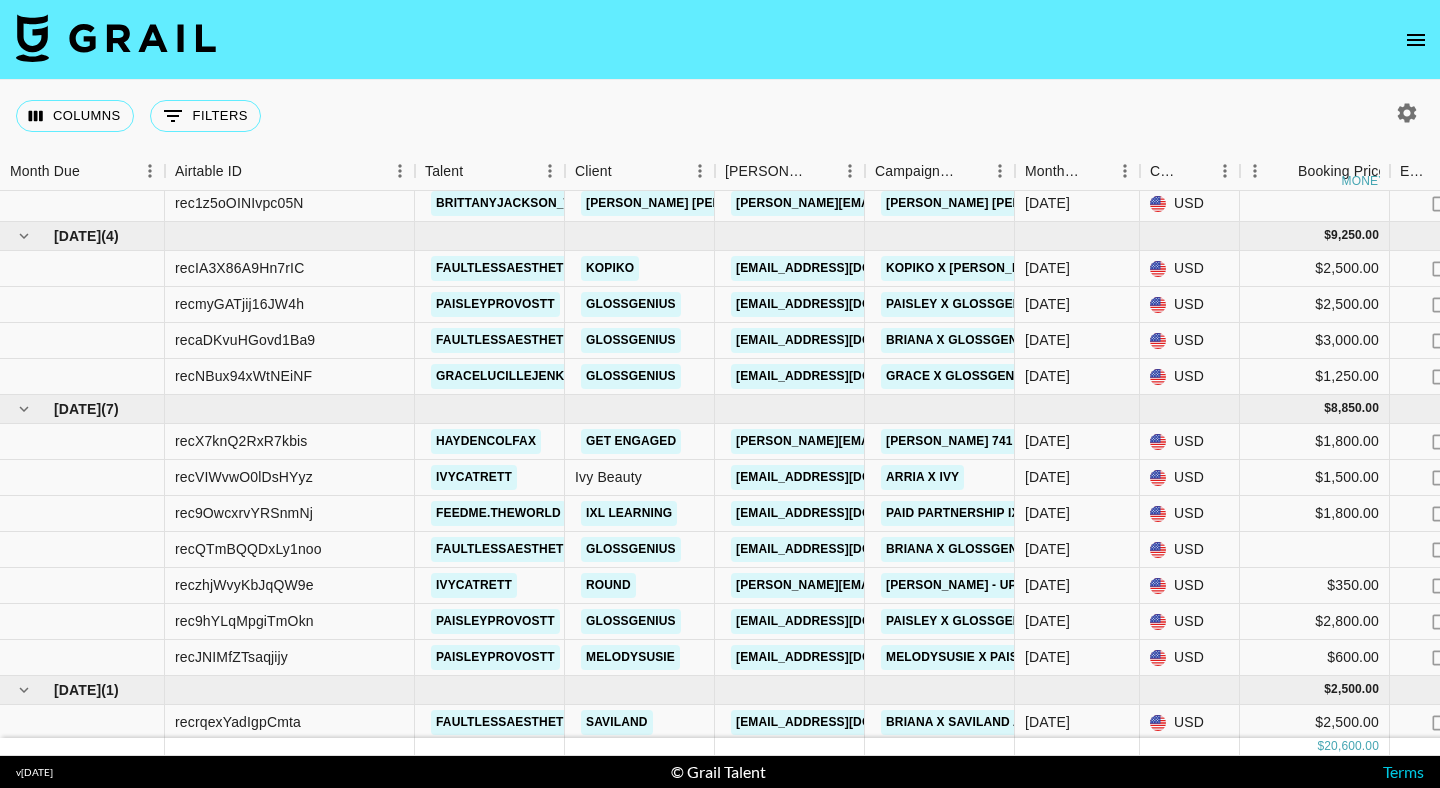 scroll, scrollTop: 37, scrollLeft: 0, axis: vertical 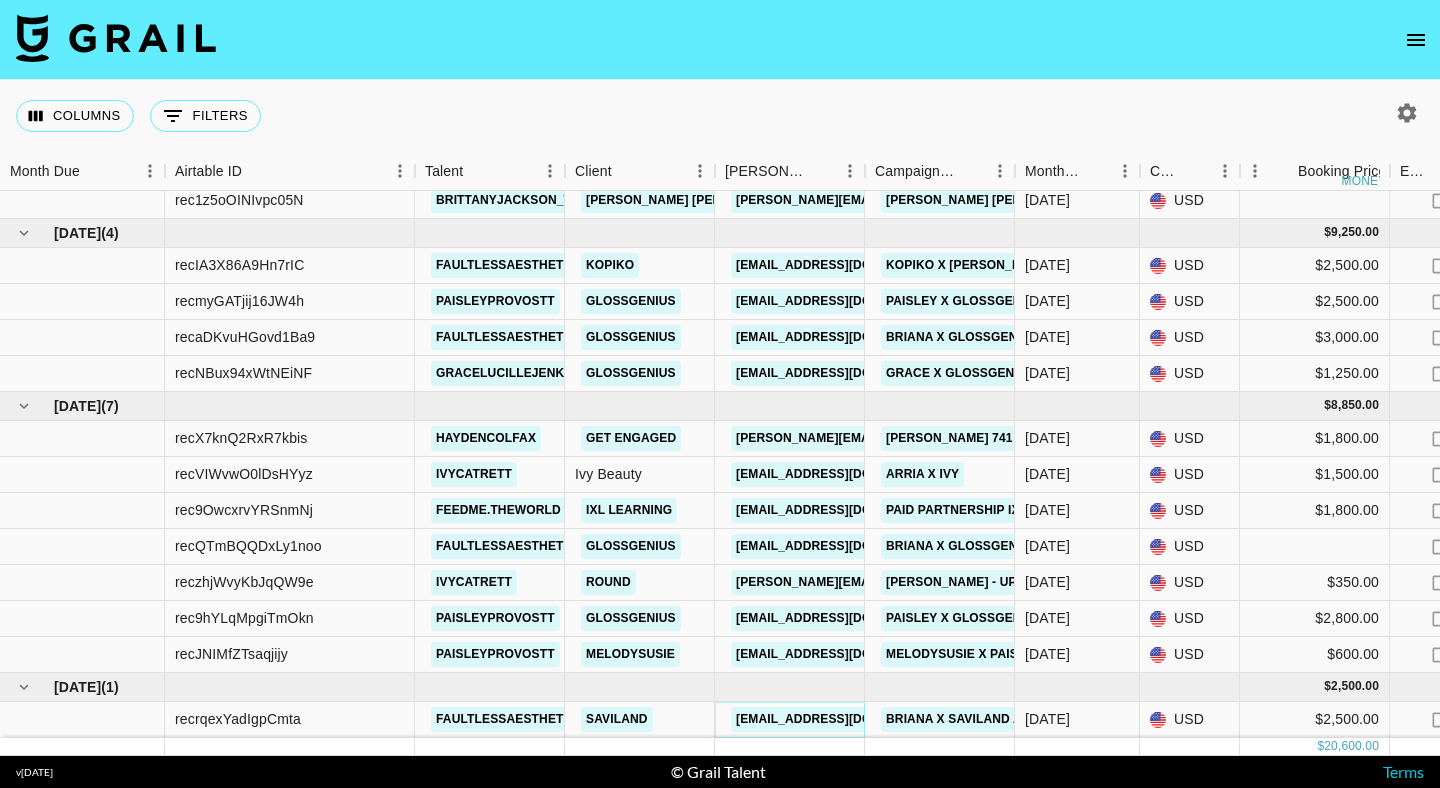 click on "[EMAIL_ADDRESS][DOMAIN_NAME]" at bounding box center [843, 719] 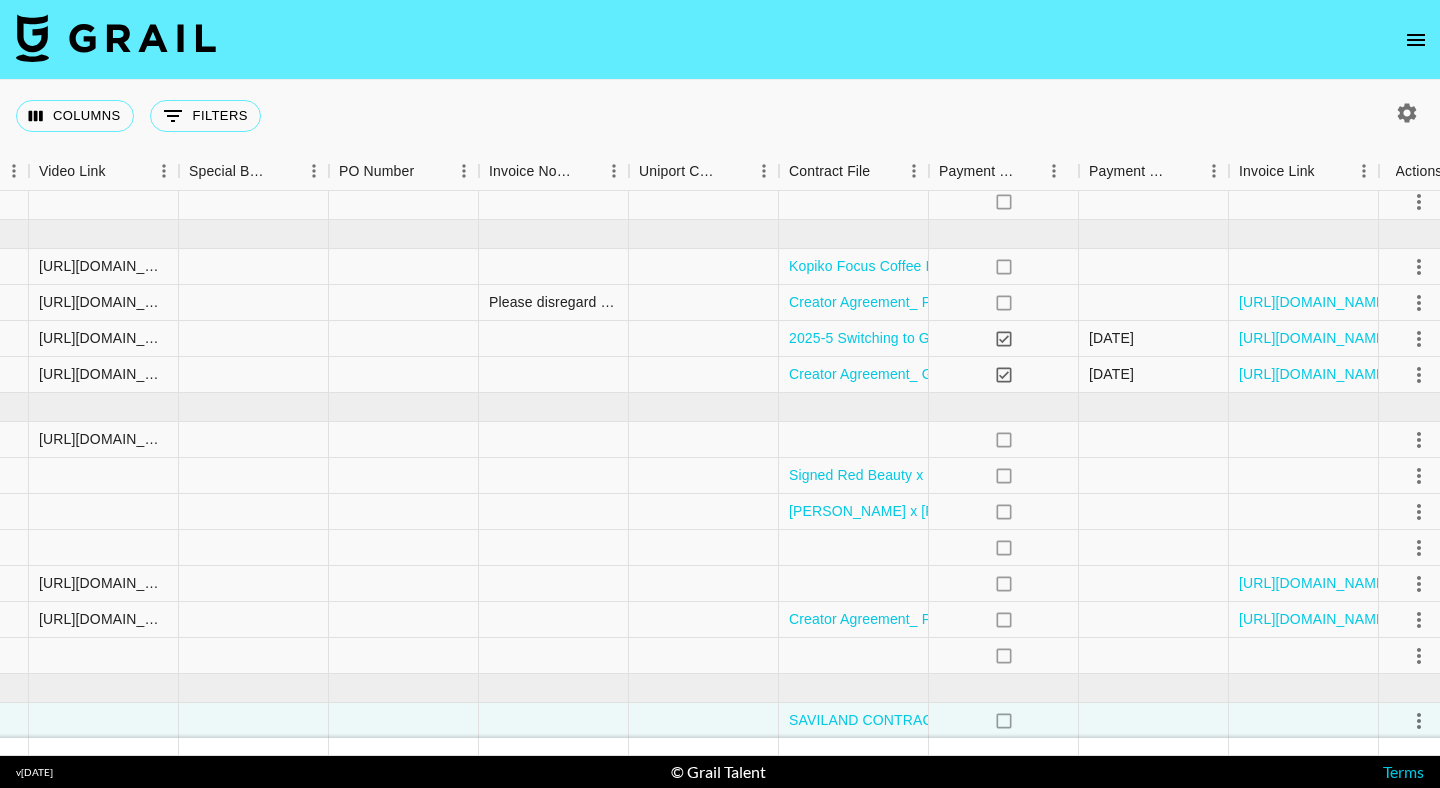 scroll, scrollTop: 36, scrollLeft: 1780, axis: both 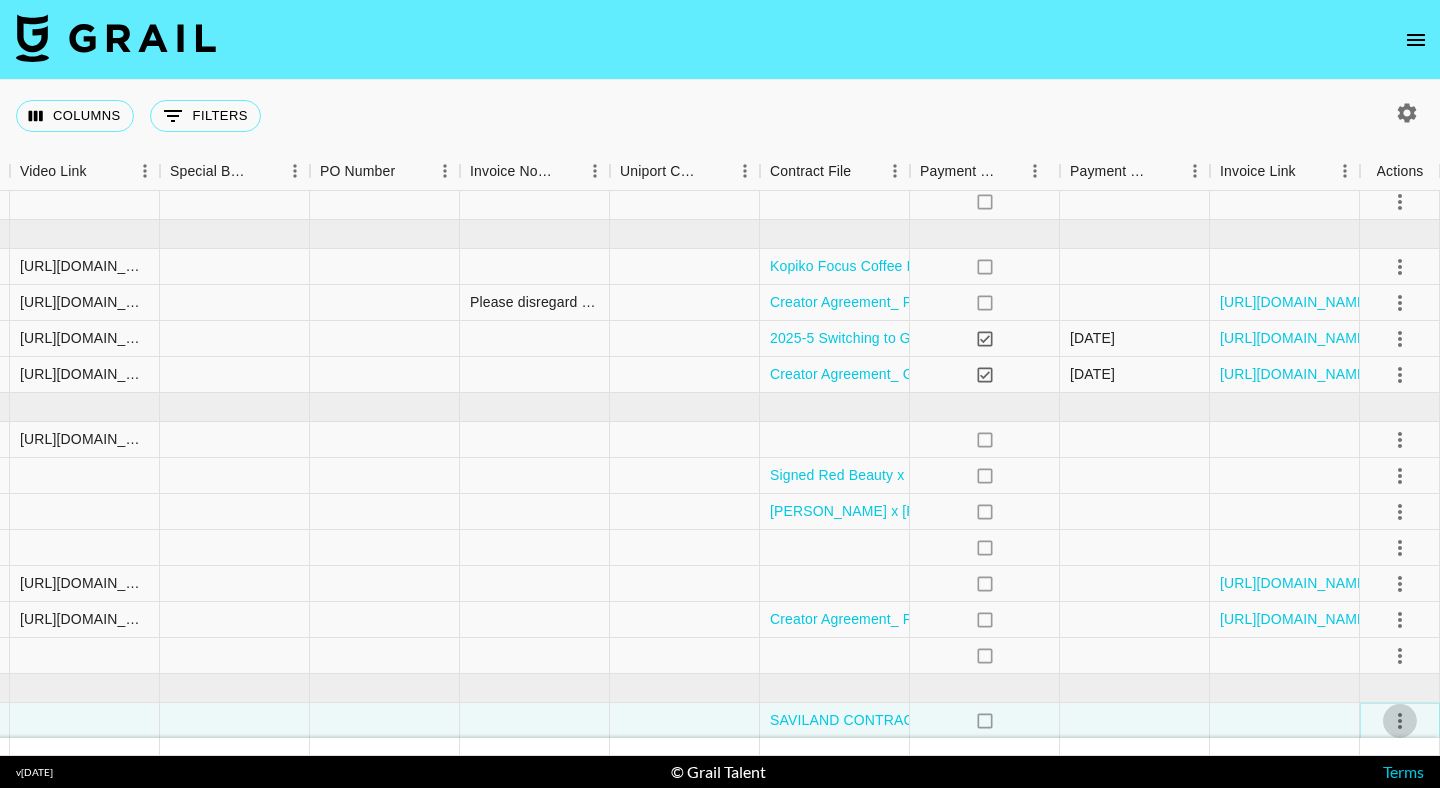 click 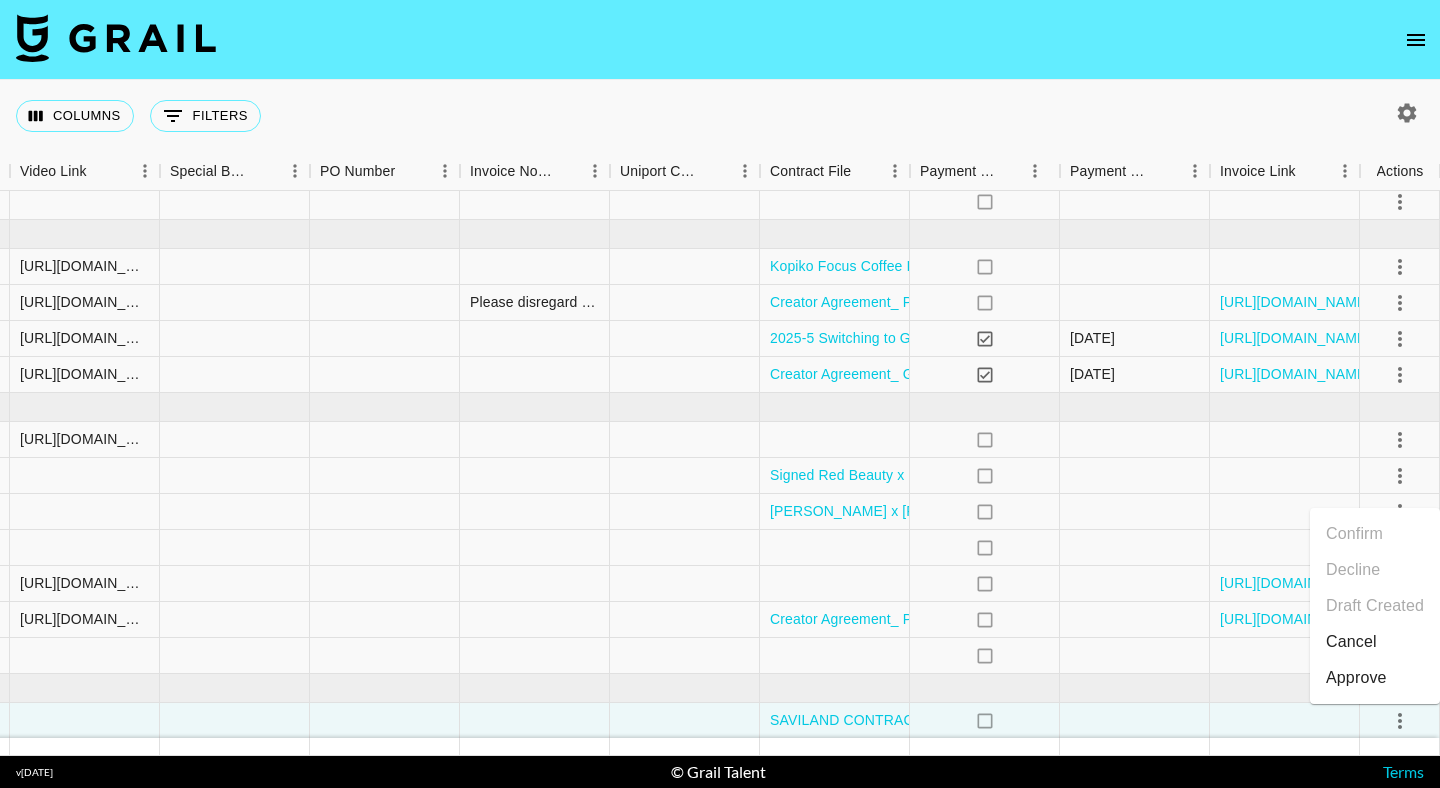 click on "Approve" at bounding box center (1375, 678) 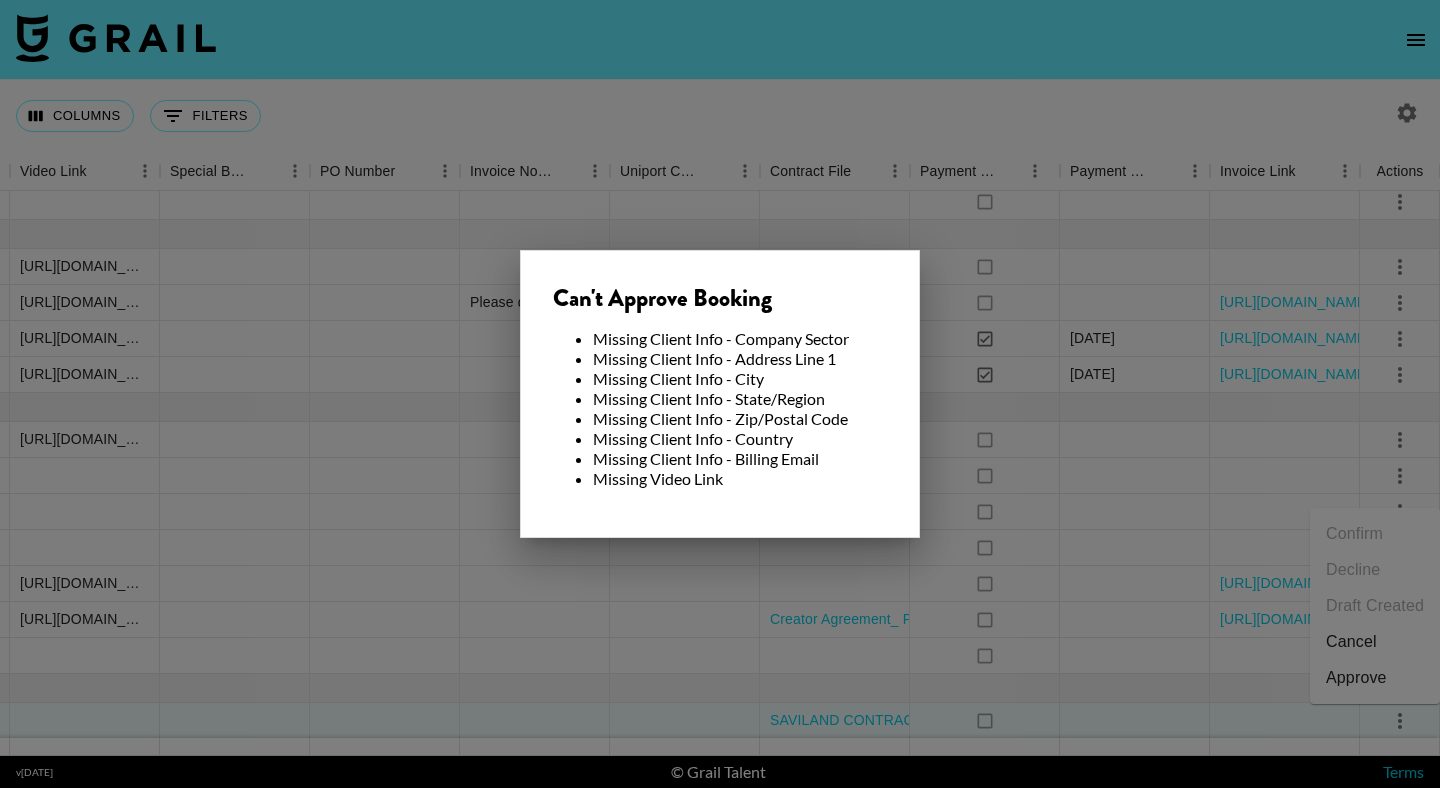 click at bounding box center [720, 394] 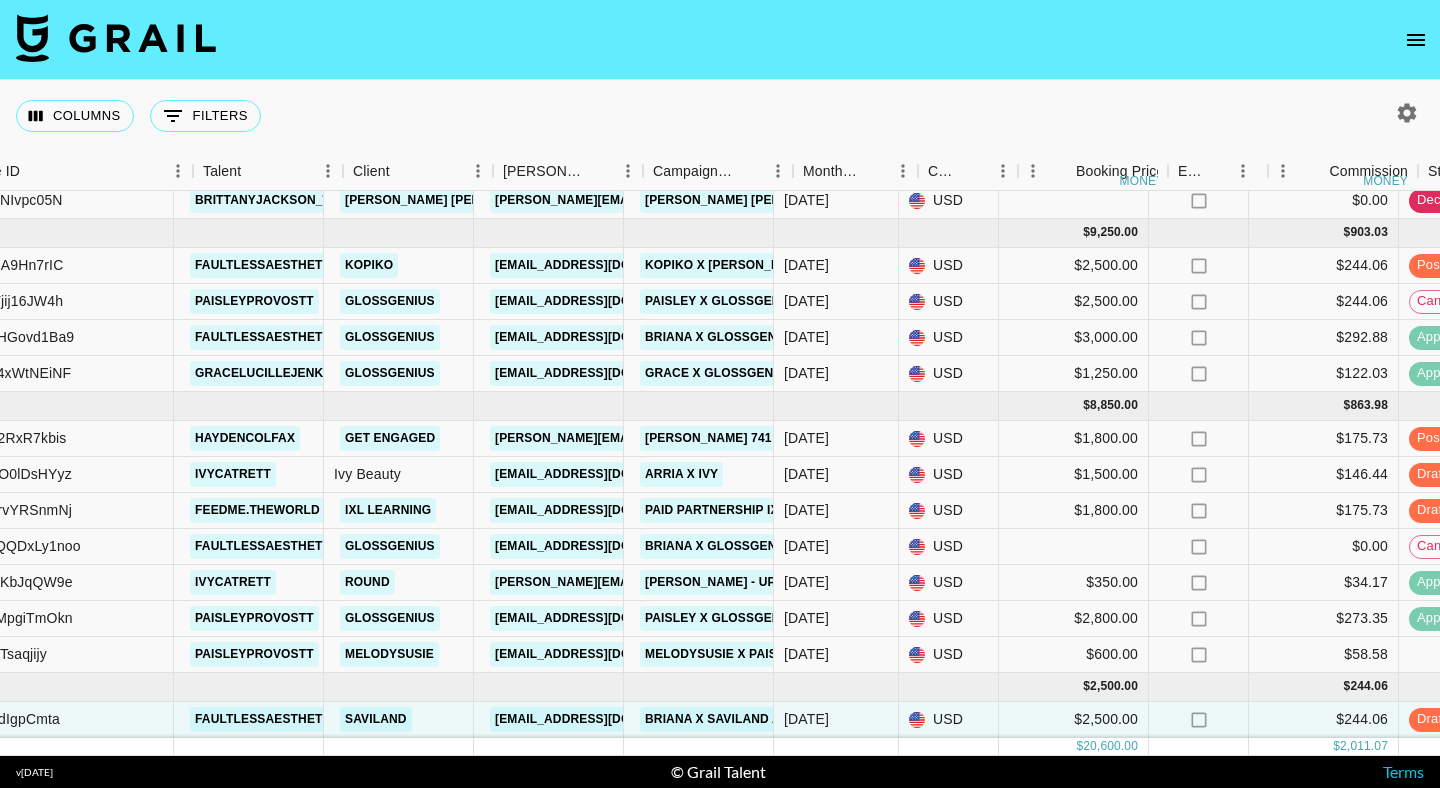 scroll, scrollTop: 37, scrollLeft: 222, axis: both 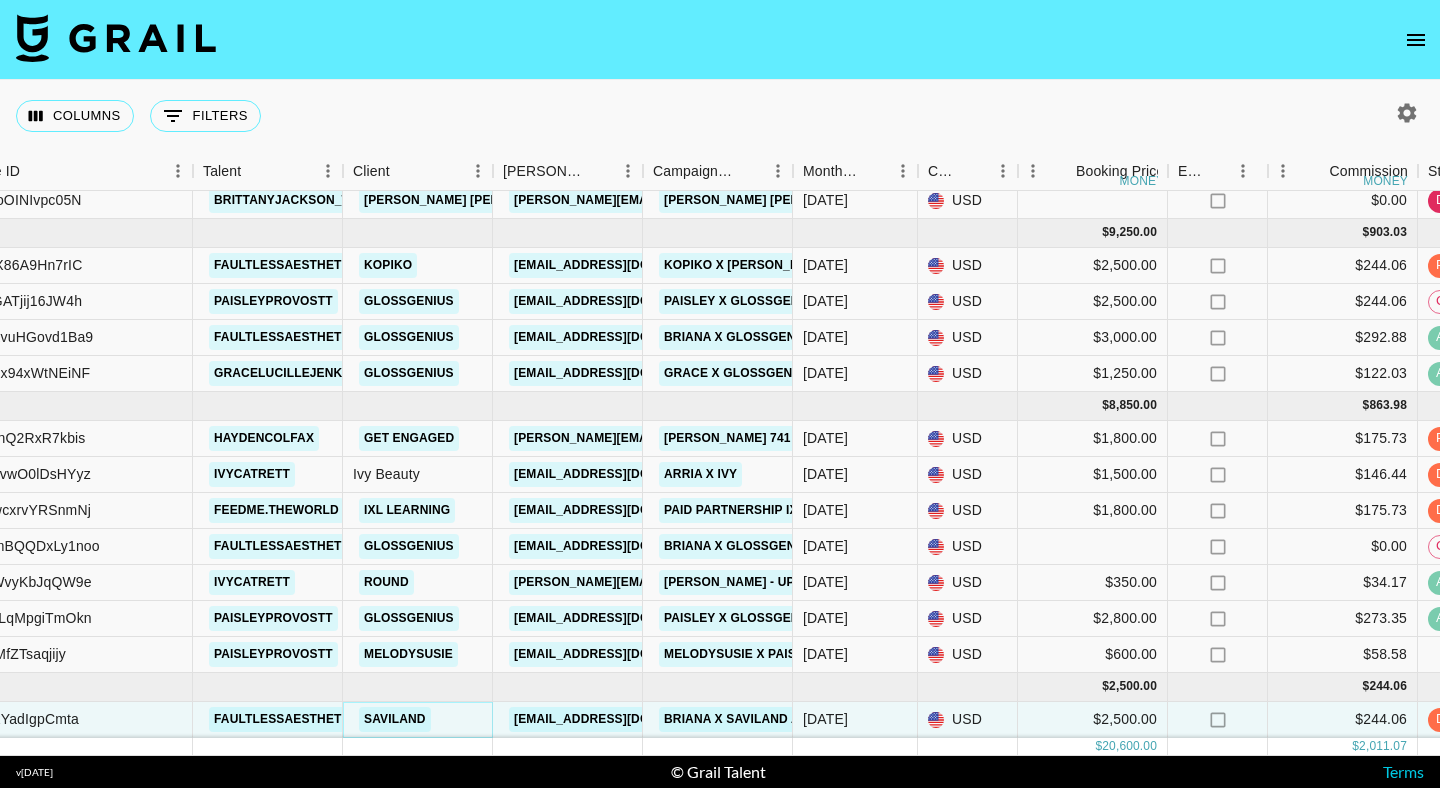 click on "Saviland" at bounding box center [395, 719] 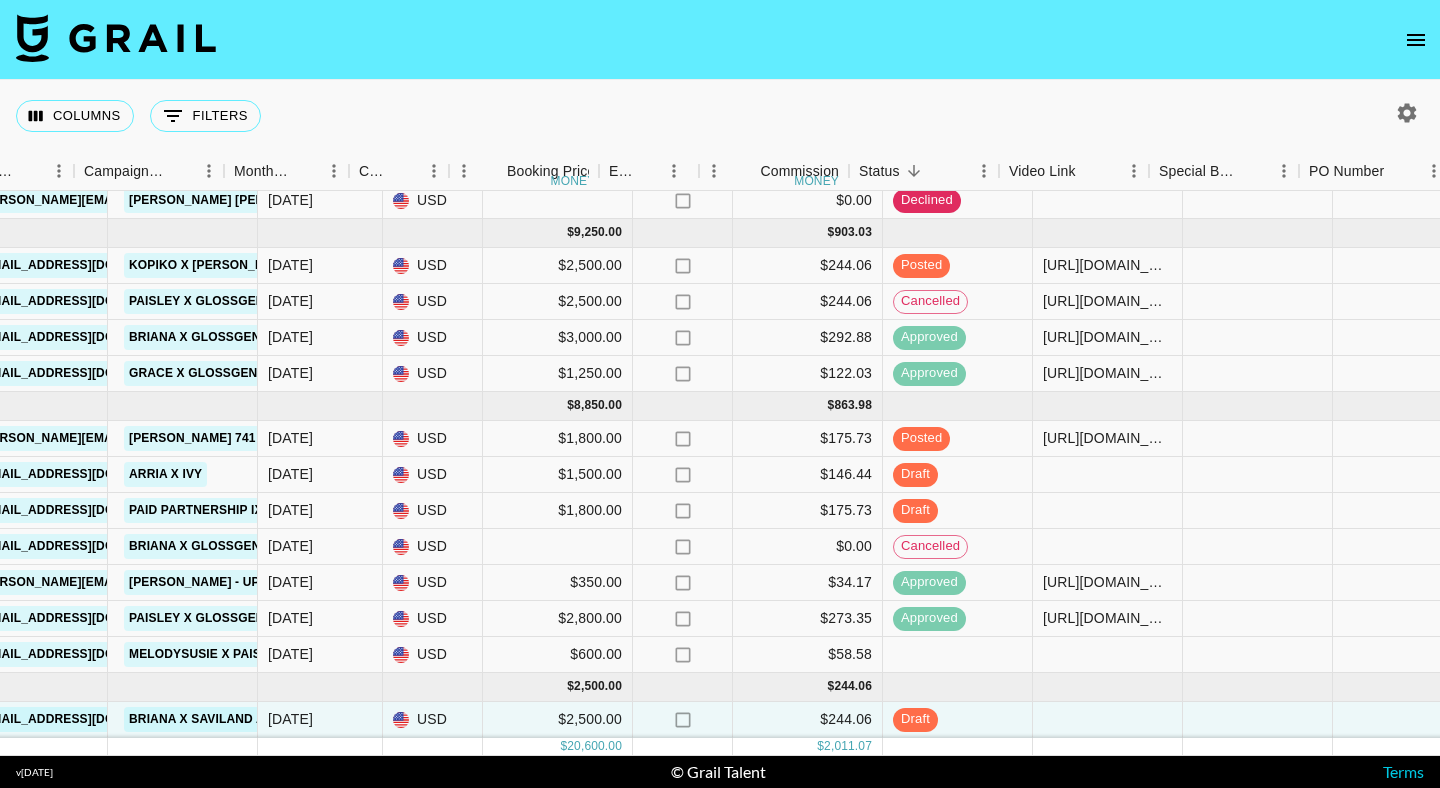 scroll, scrollTop: 37, scrollLeft: 801, axis: both 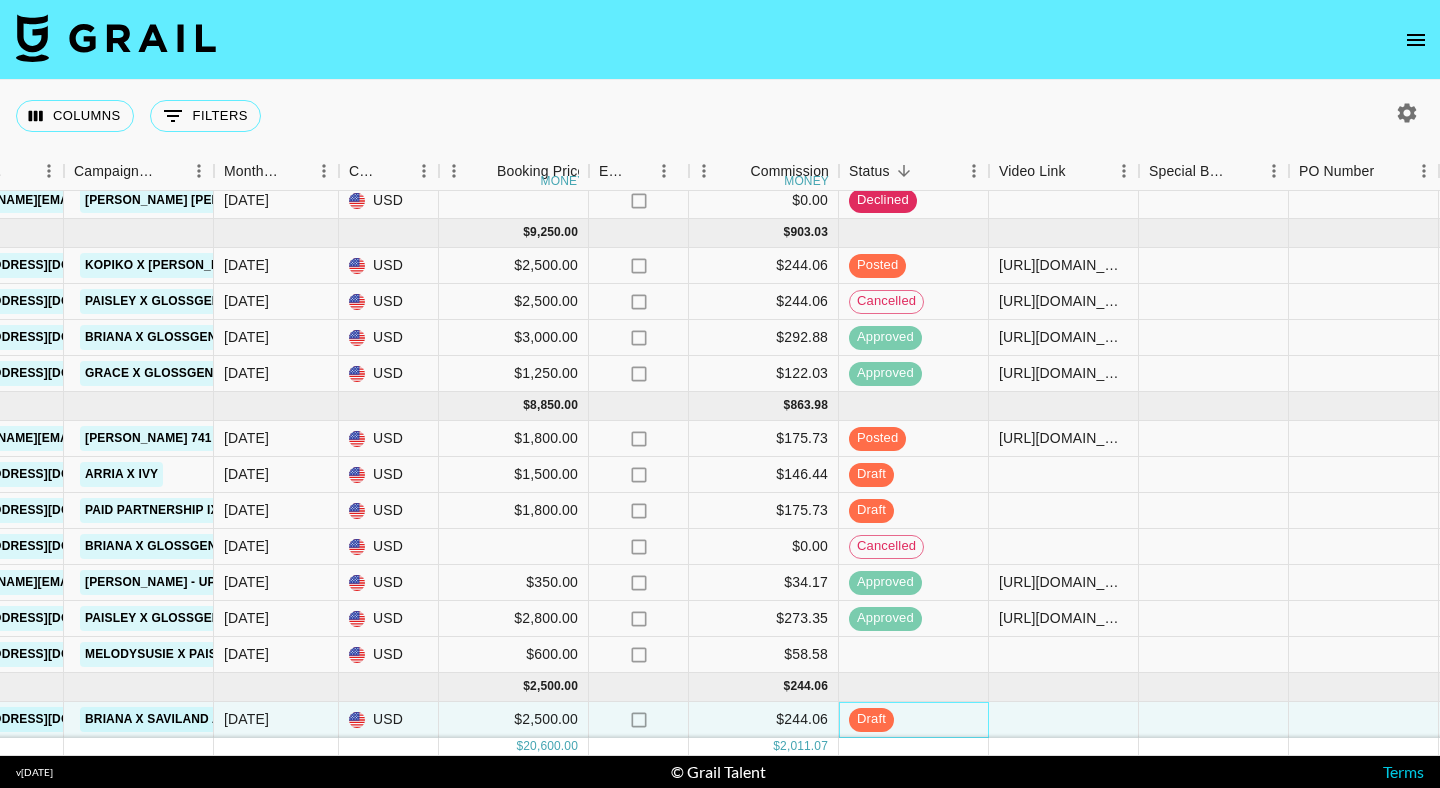 click on "draft" at bounding box center (871, 719) 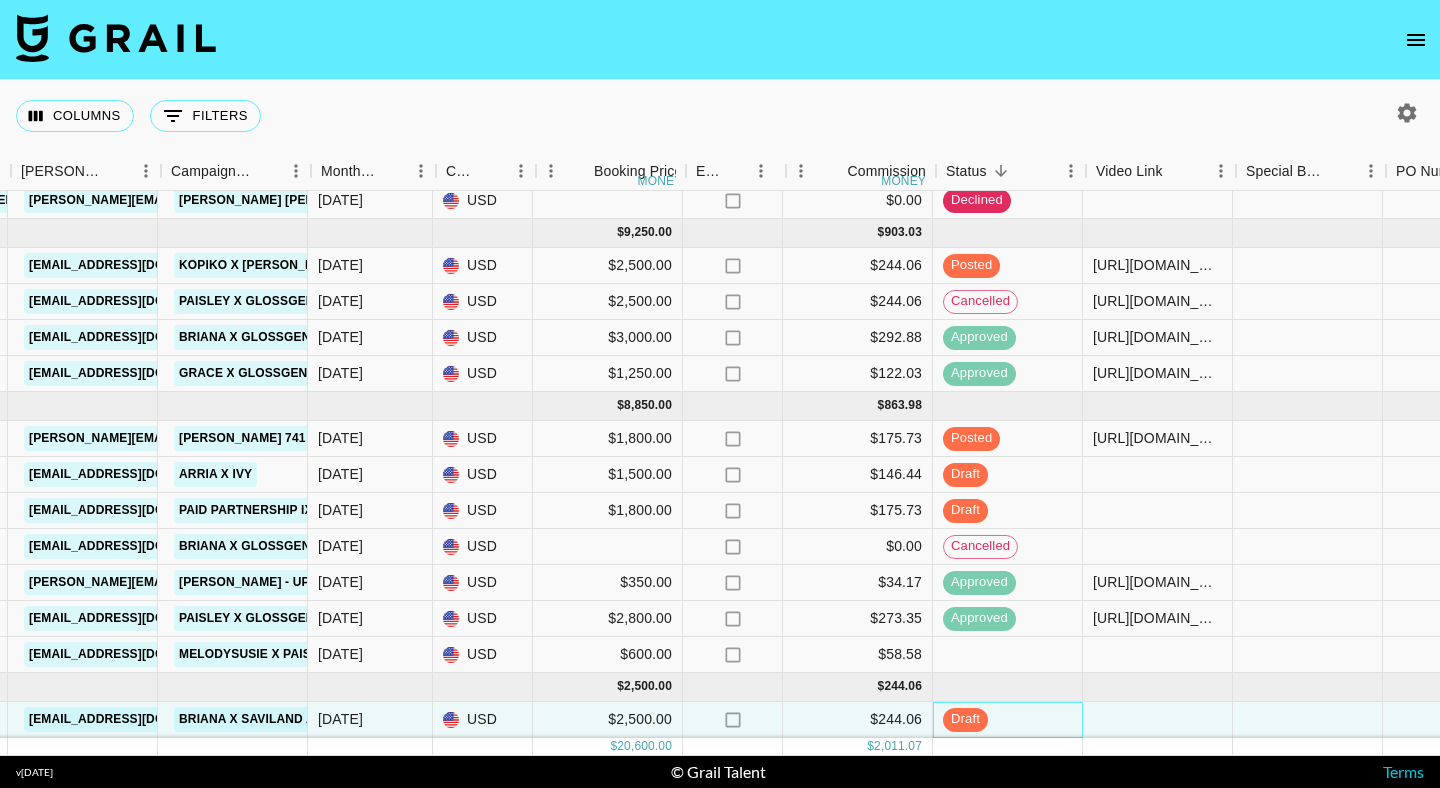 scroll, scrollTop: 37, scrollLeft: 704, axis: both 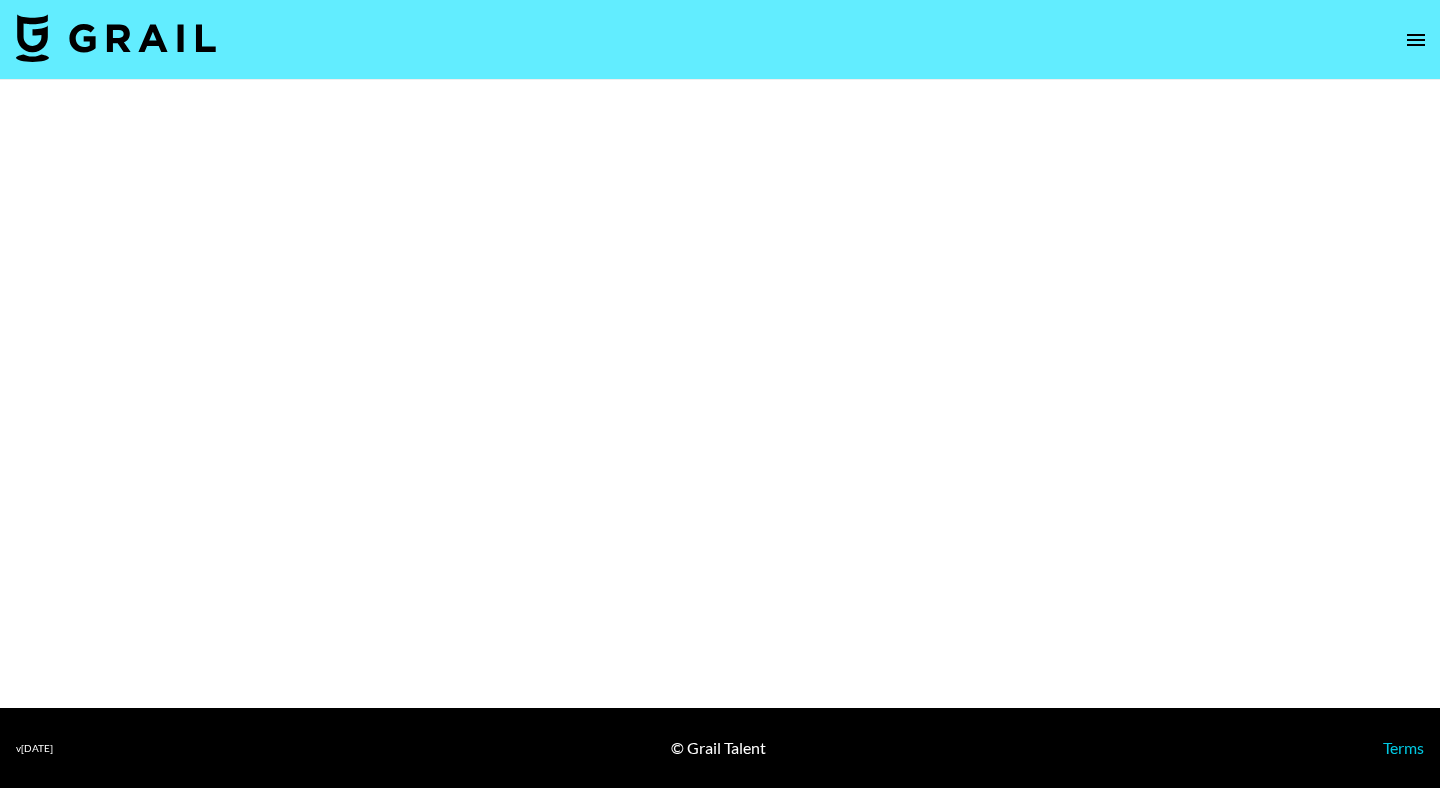select on "Brand" 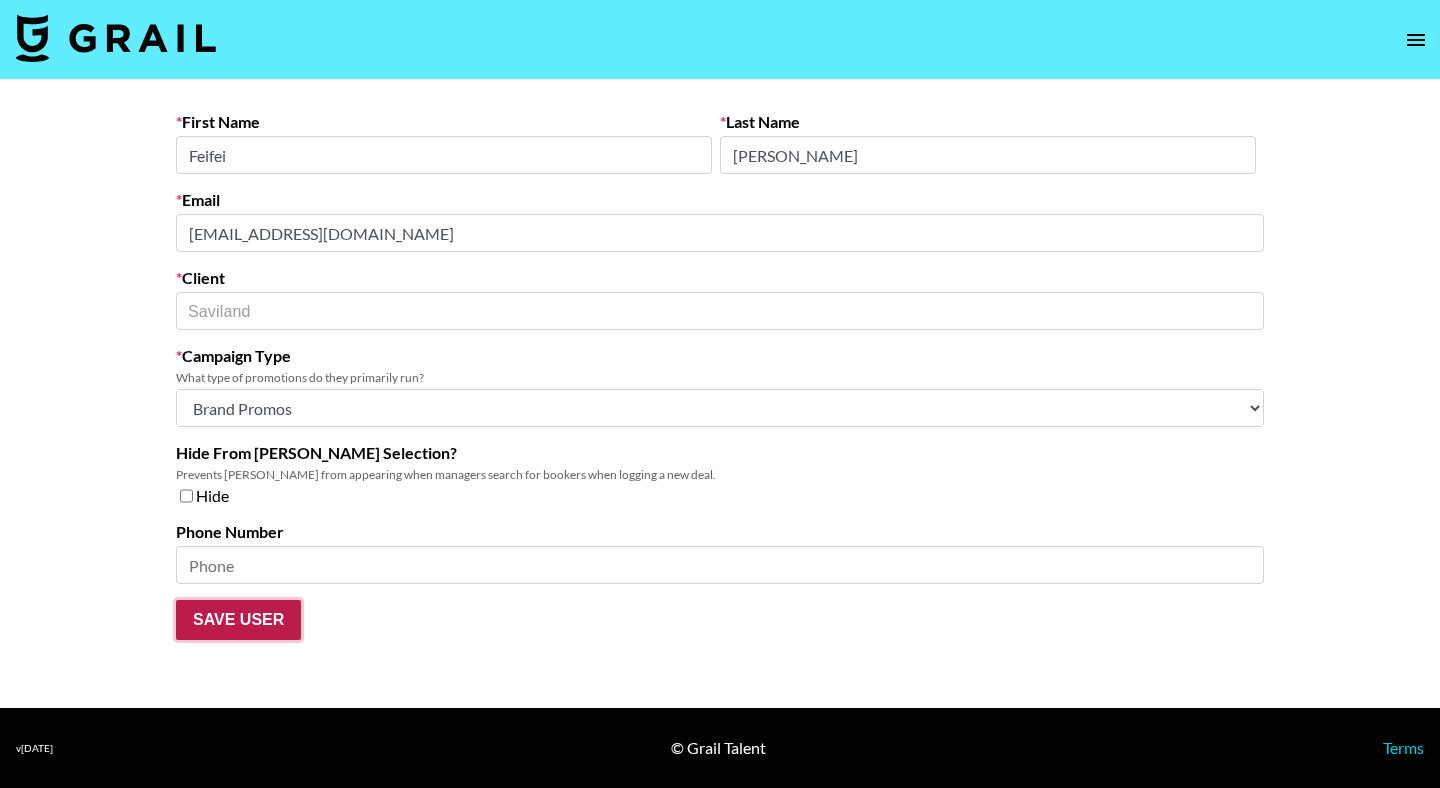 click on "Save User" at bounding box center [238, 620] 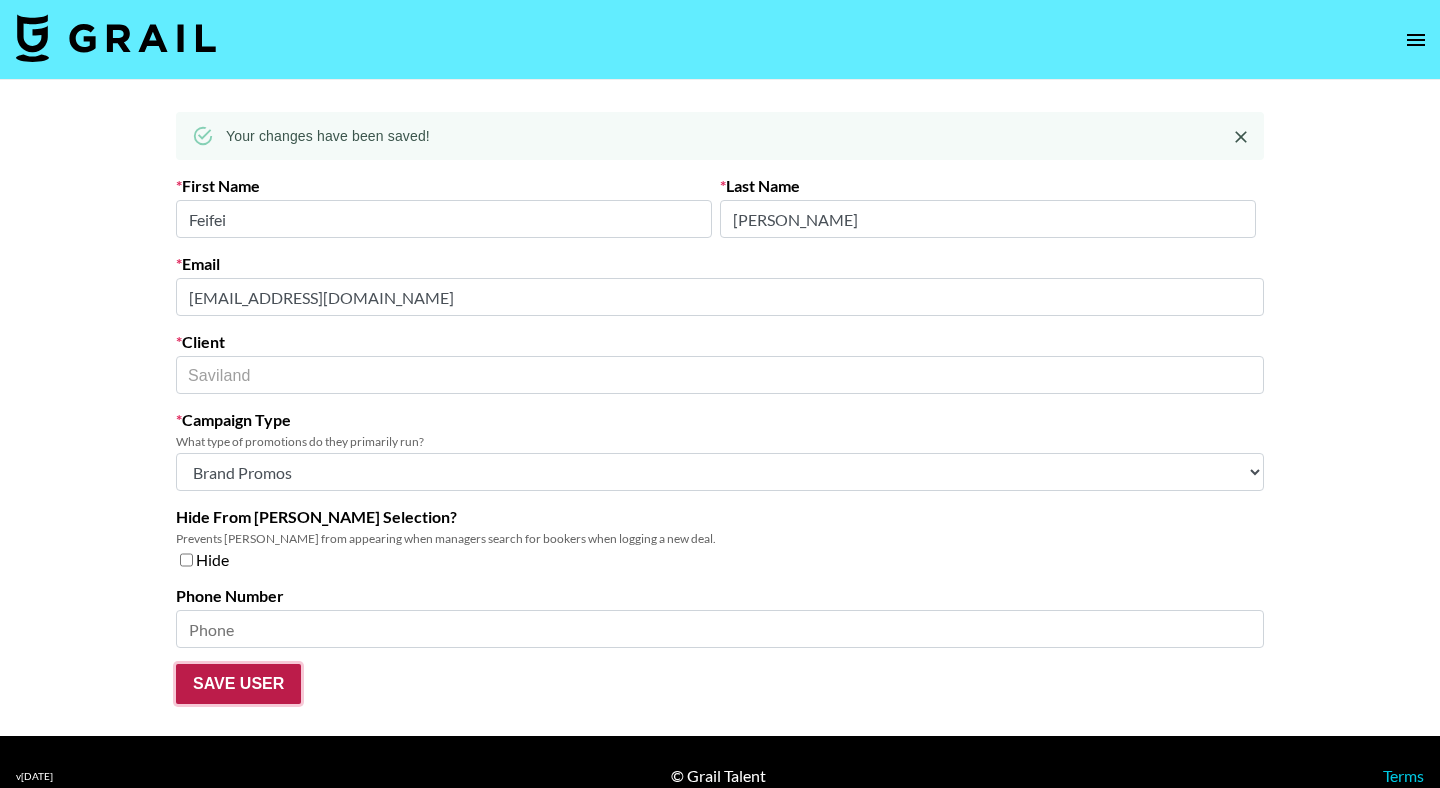 click on "Save User" at bounding box center (238, 684) 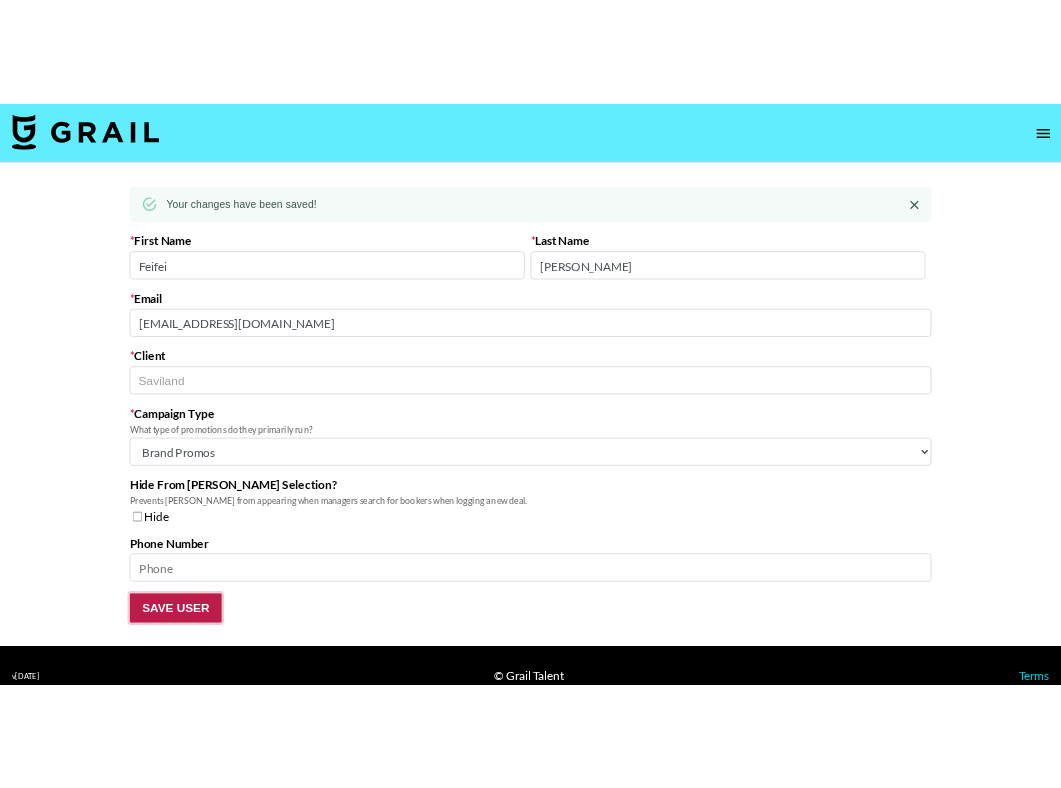 scroll, scrollTop: 12, scrollLeft: 0, axis: vertical 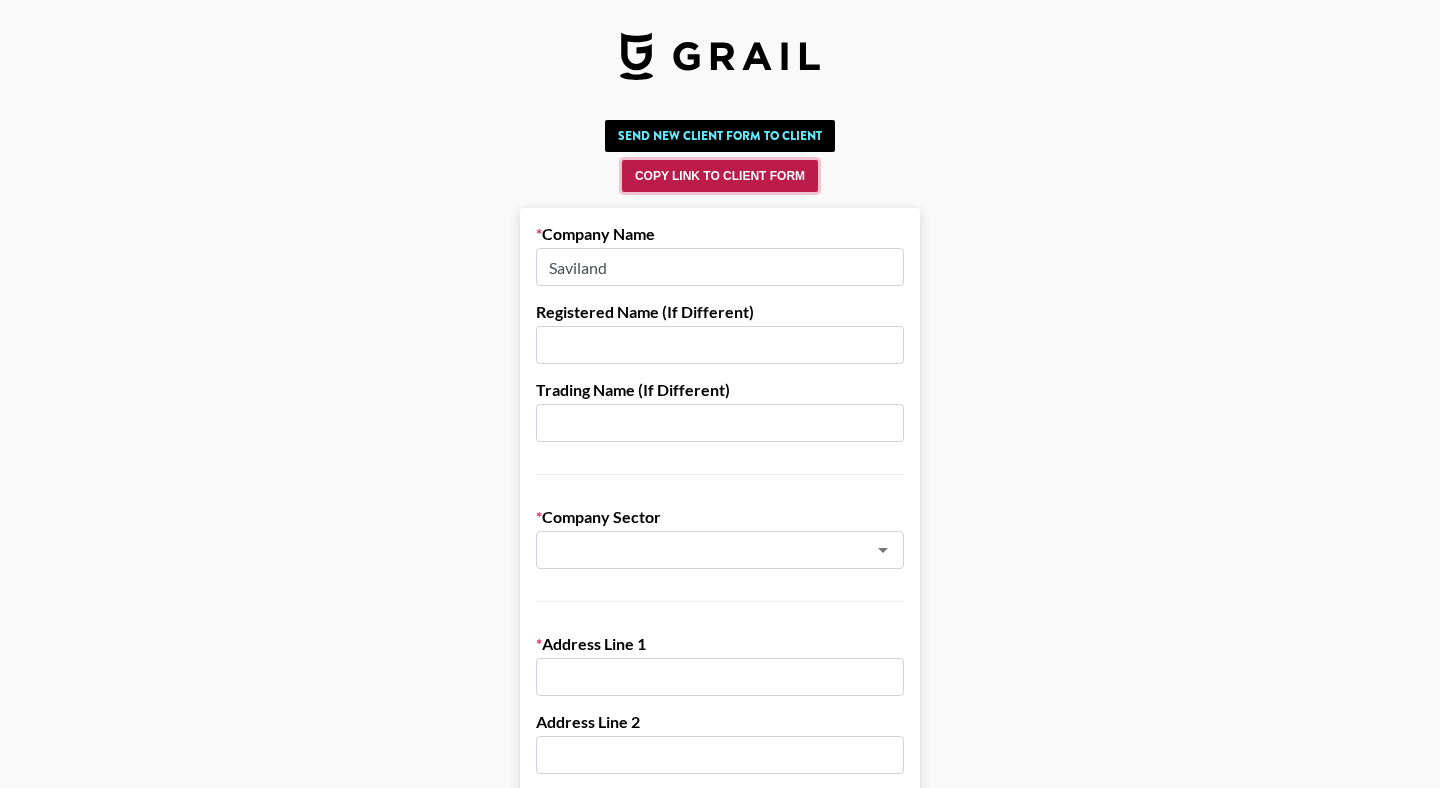 click on "Copy Link to Client Form" at bounding box center (720, 176) 